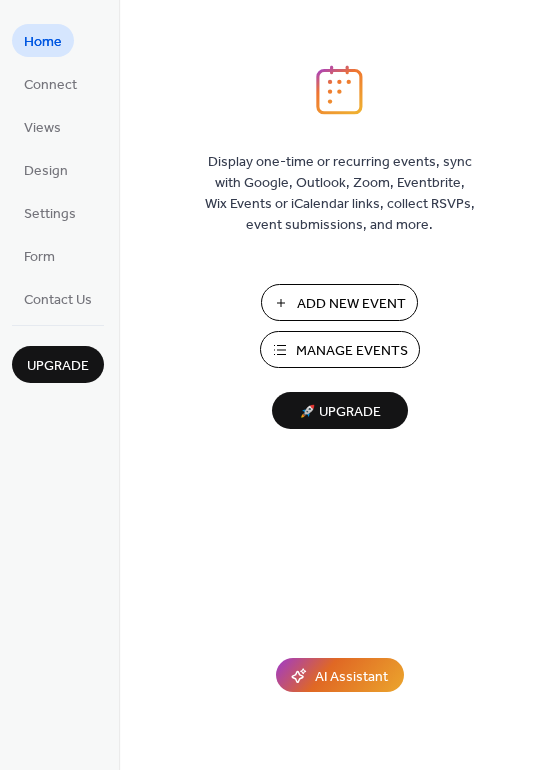 scroll, scrollTop: 0, scrollLeft: 0, axis: both 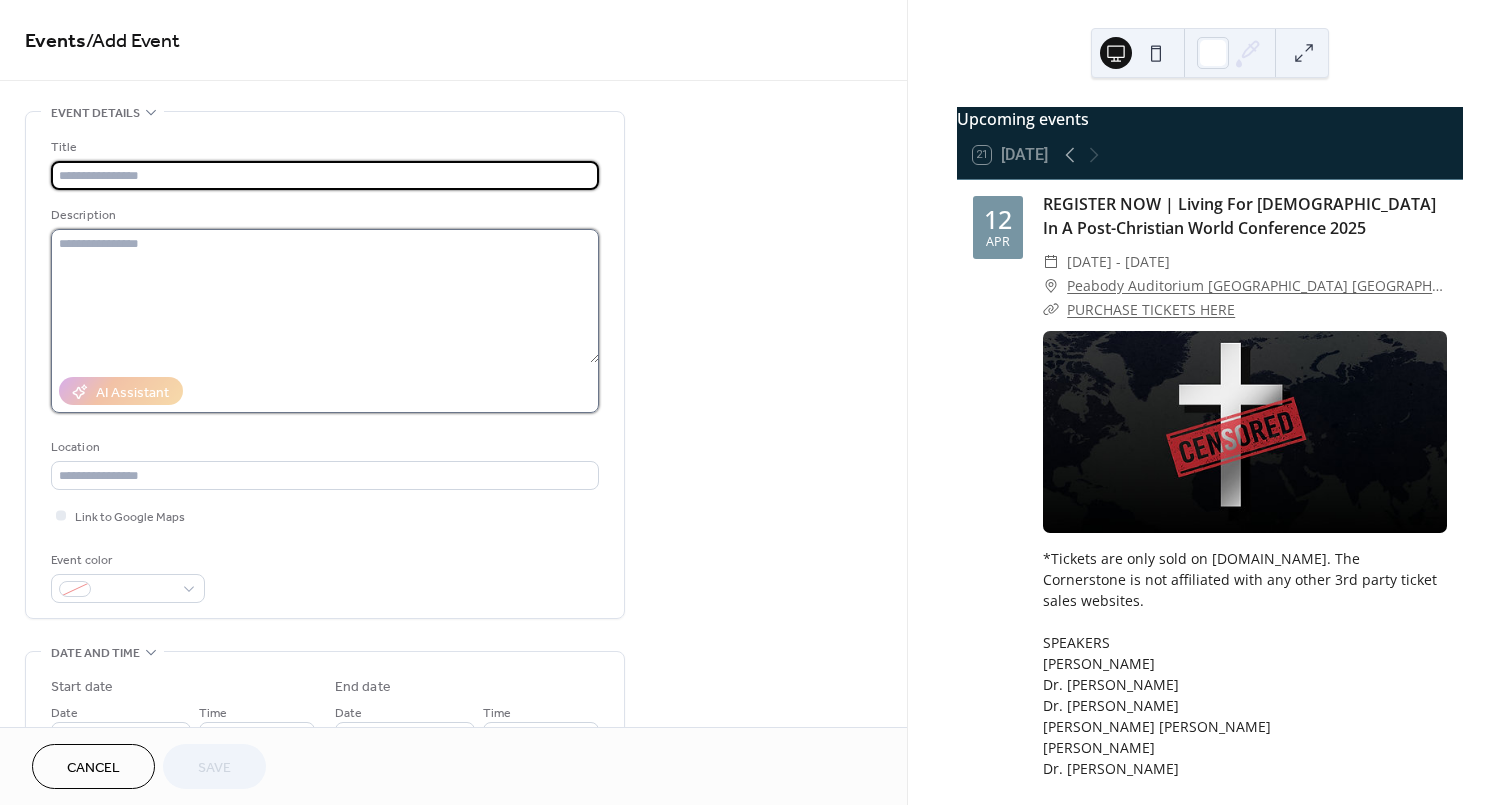 click at bounding box center [325, 296] 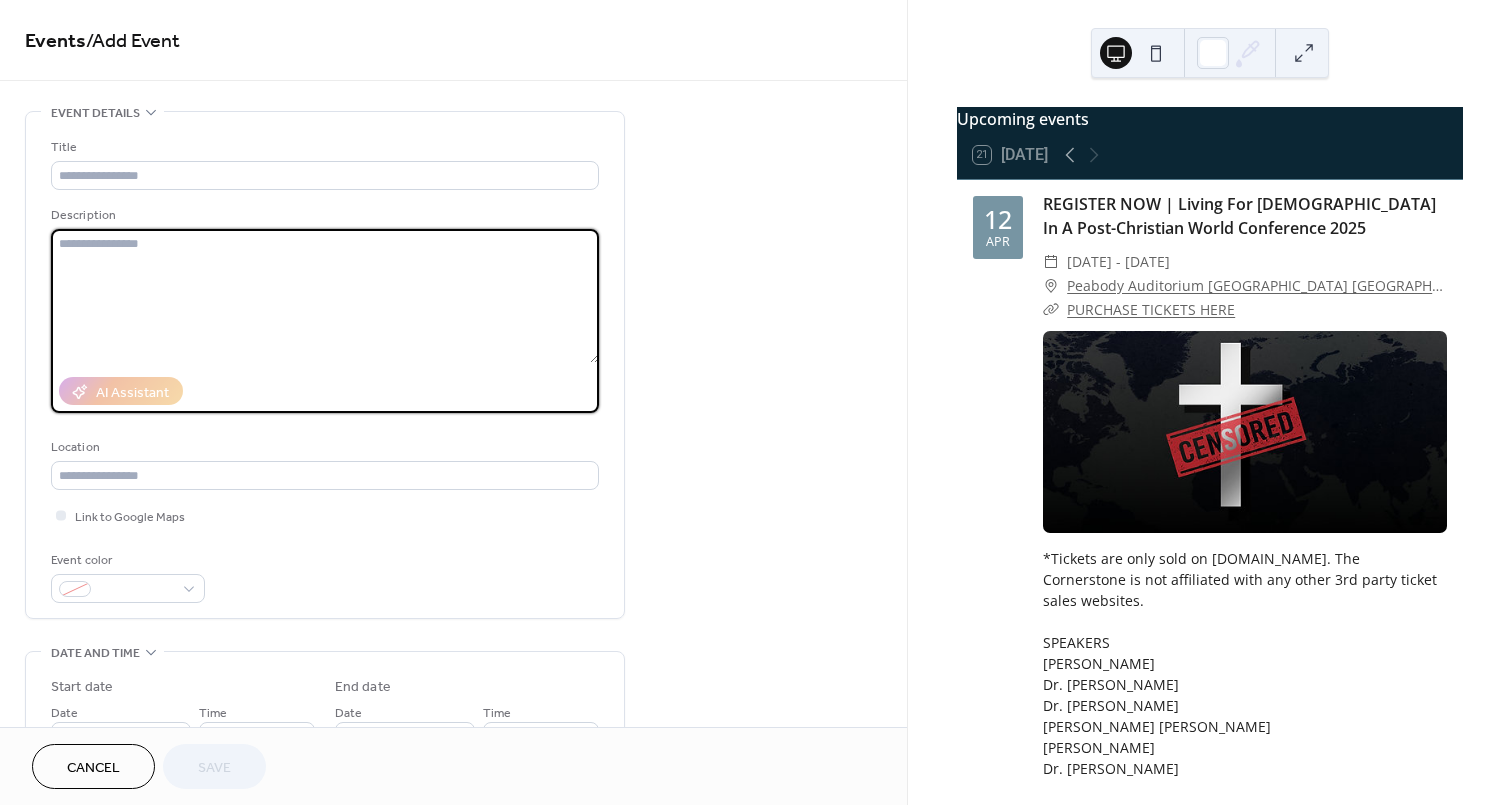 paste on "**********" 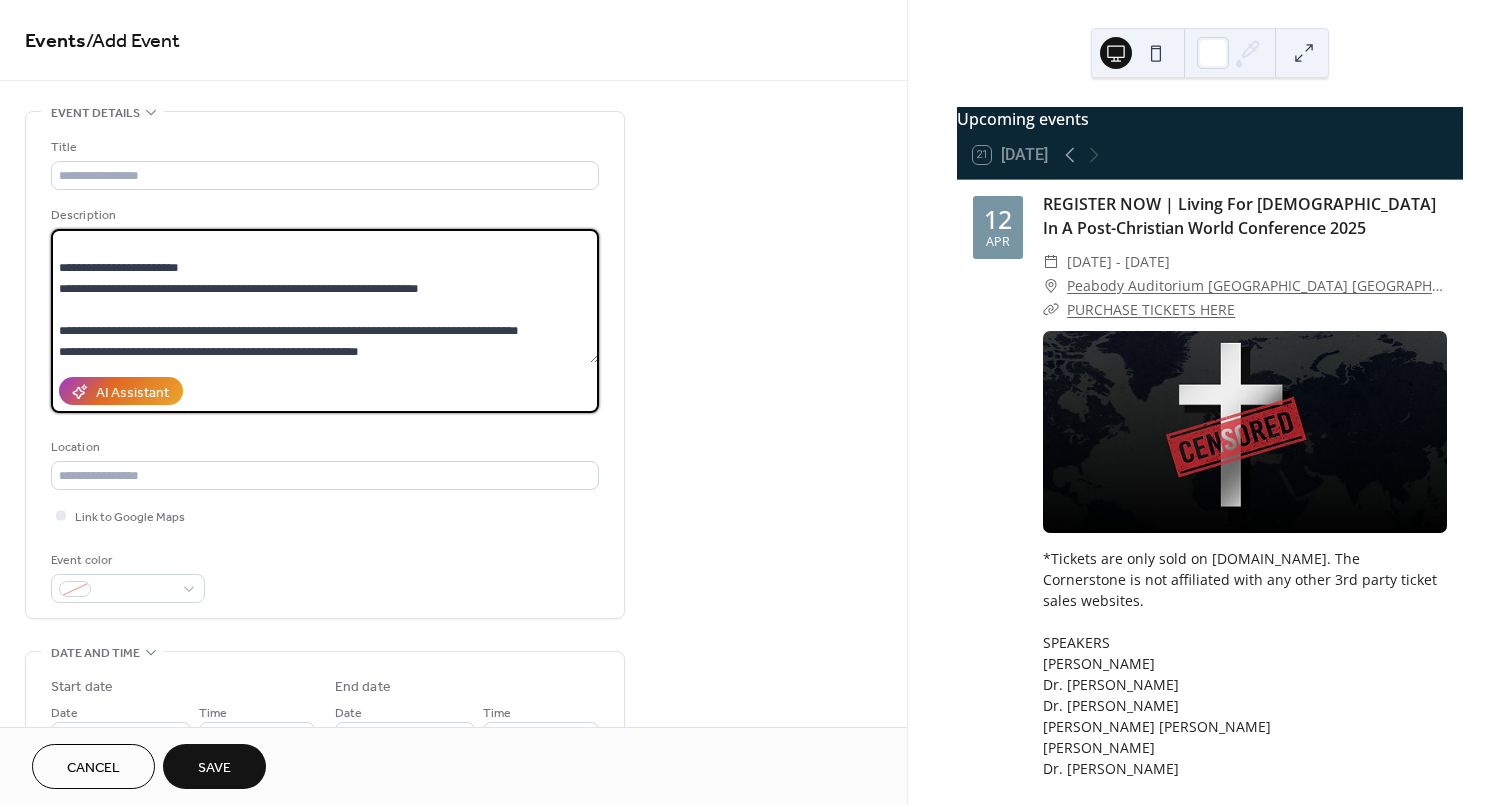 scroll, scrollTop: 0, scrollLeft: 0, axis: both 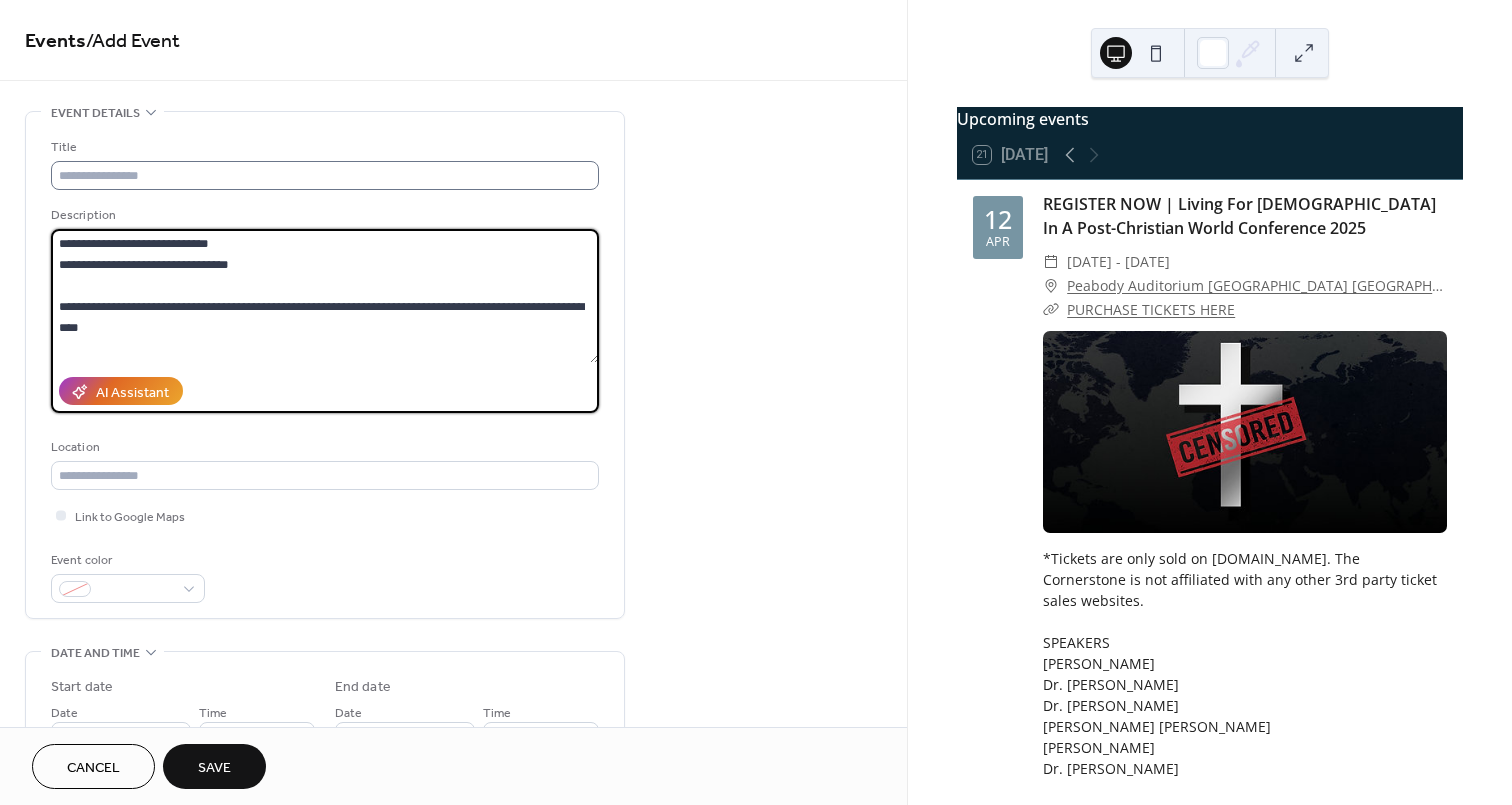 type on "**********" 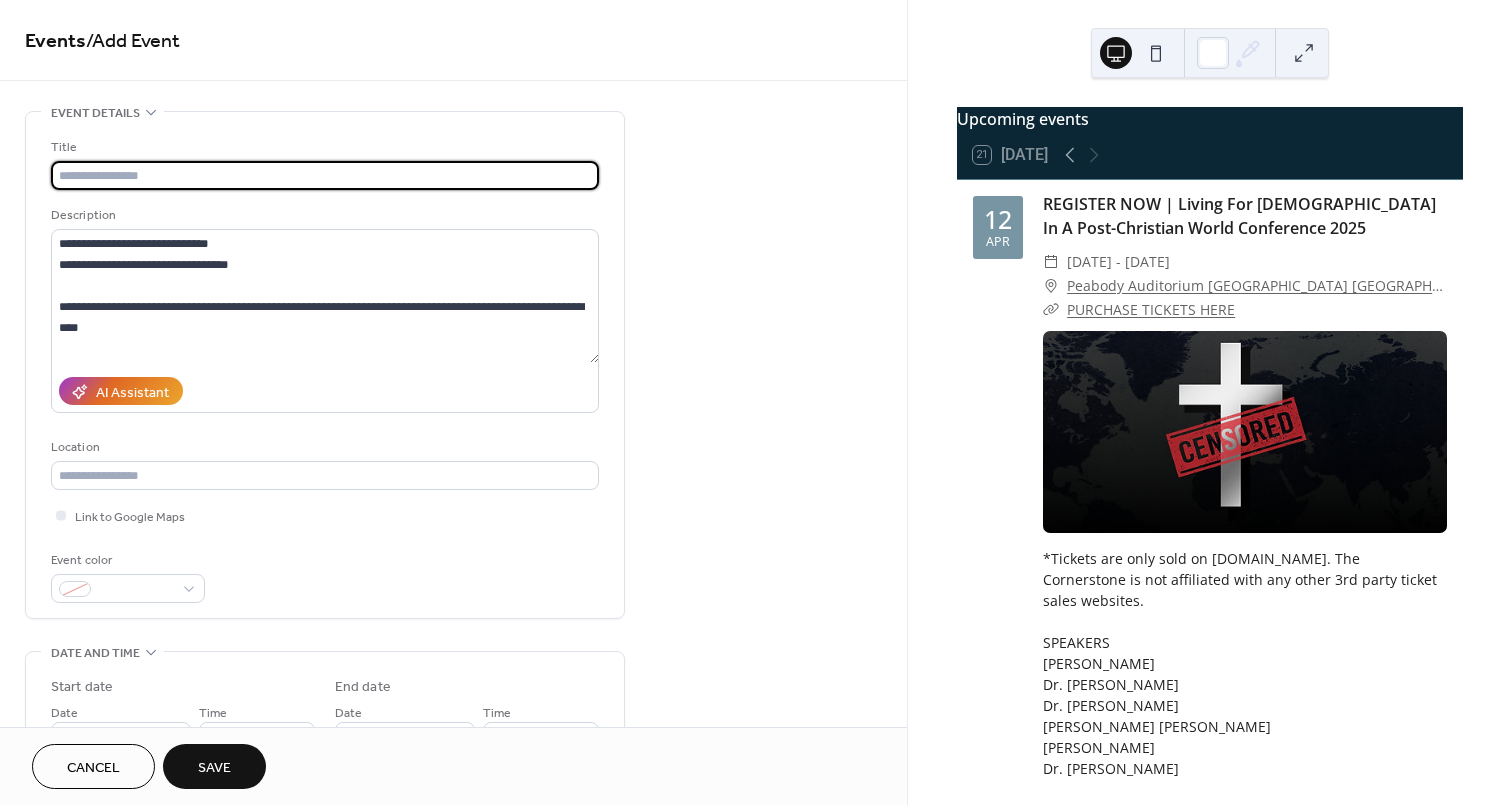 click at bounding box center [325, 175] 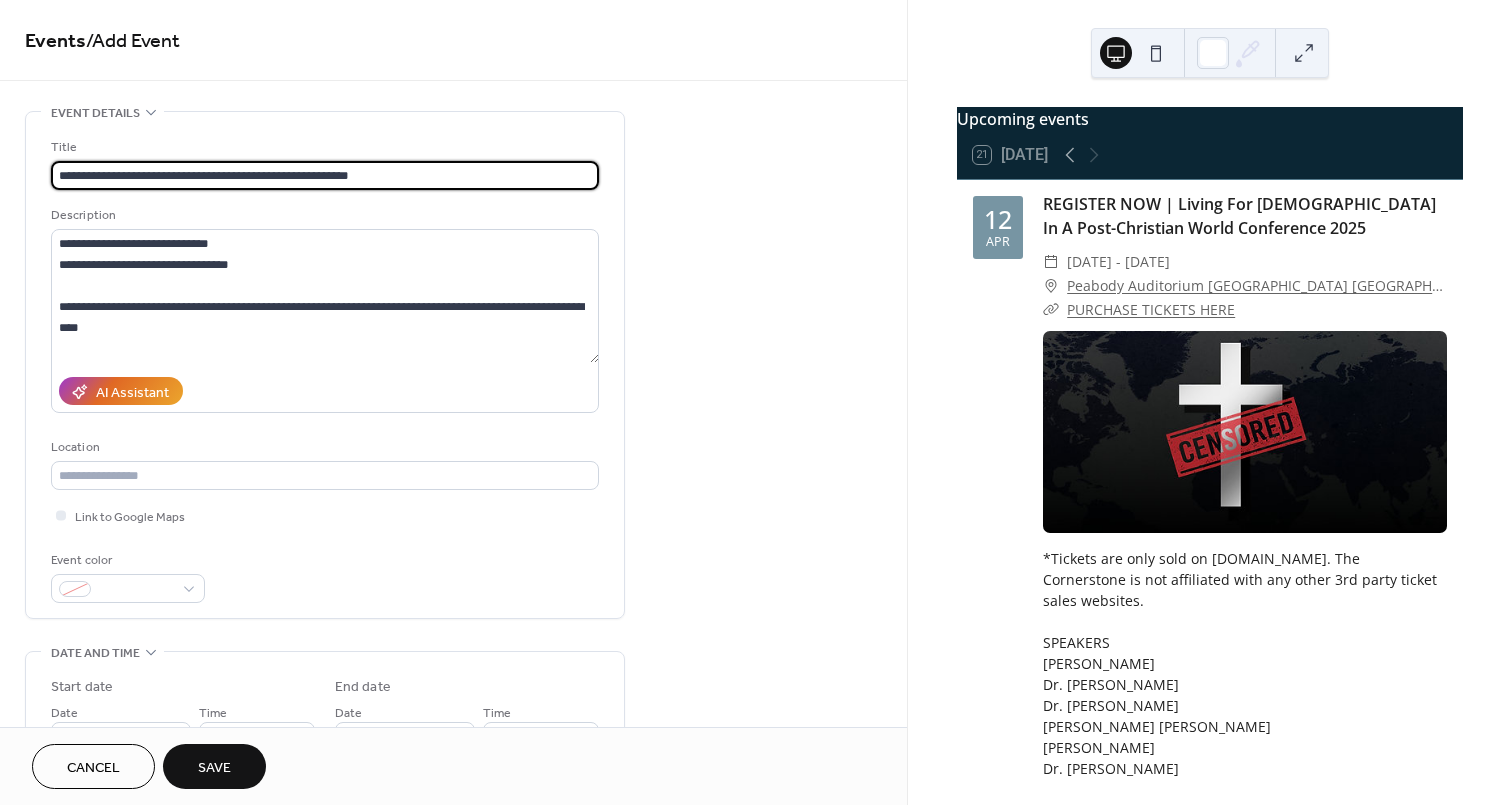 scroll, scrollTop: 84, scrollLeft: 0, axis: vertical 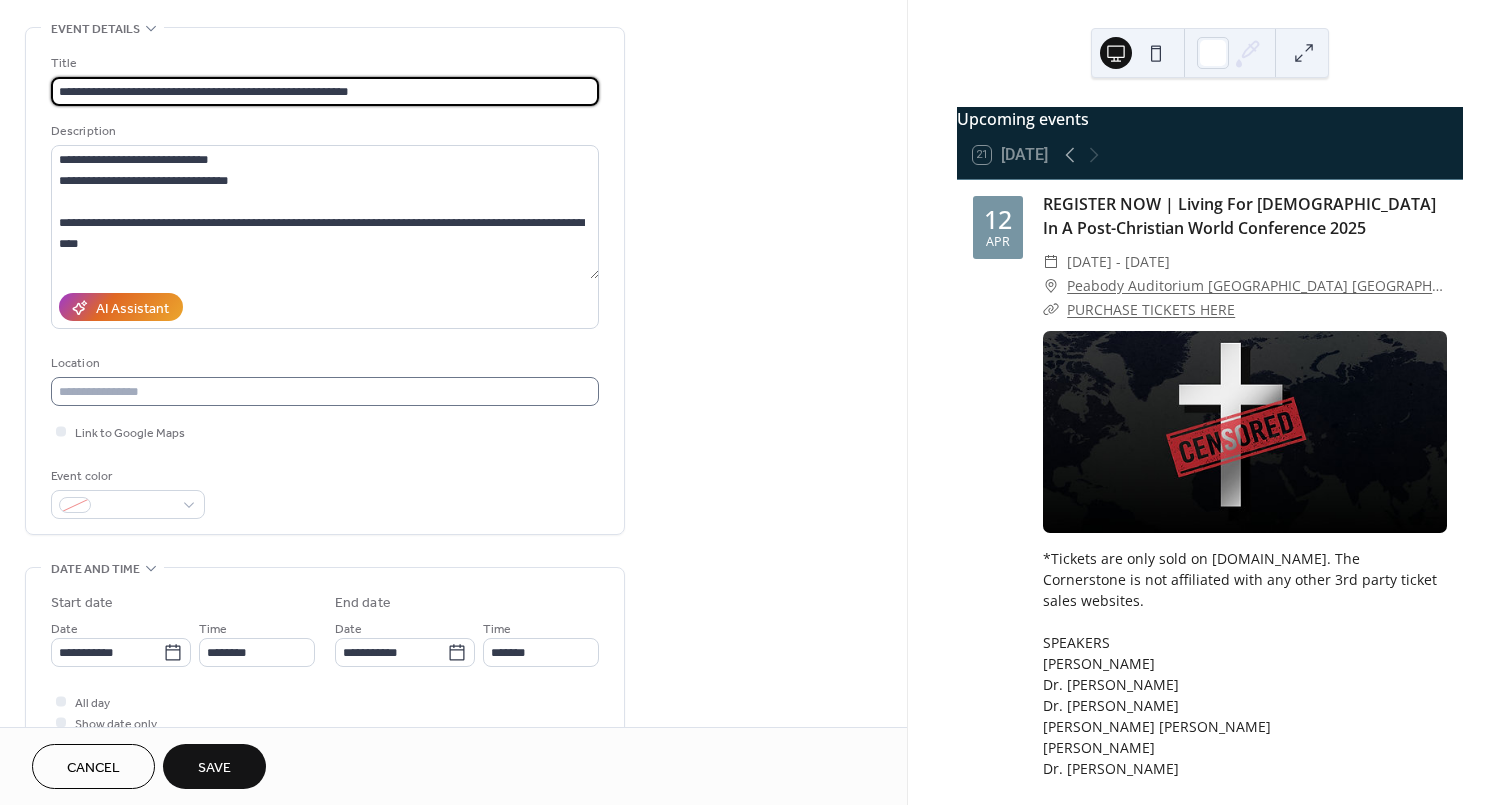 type on "**********" 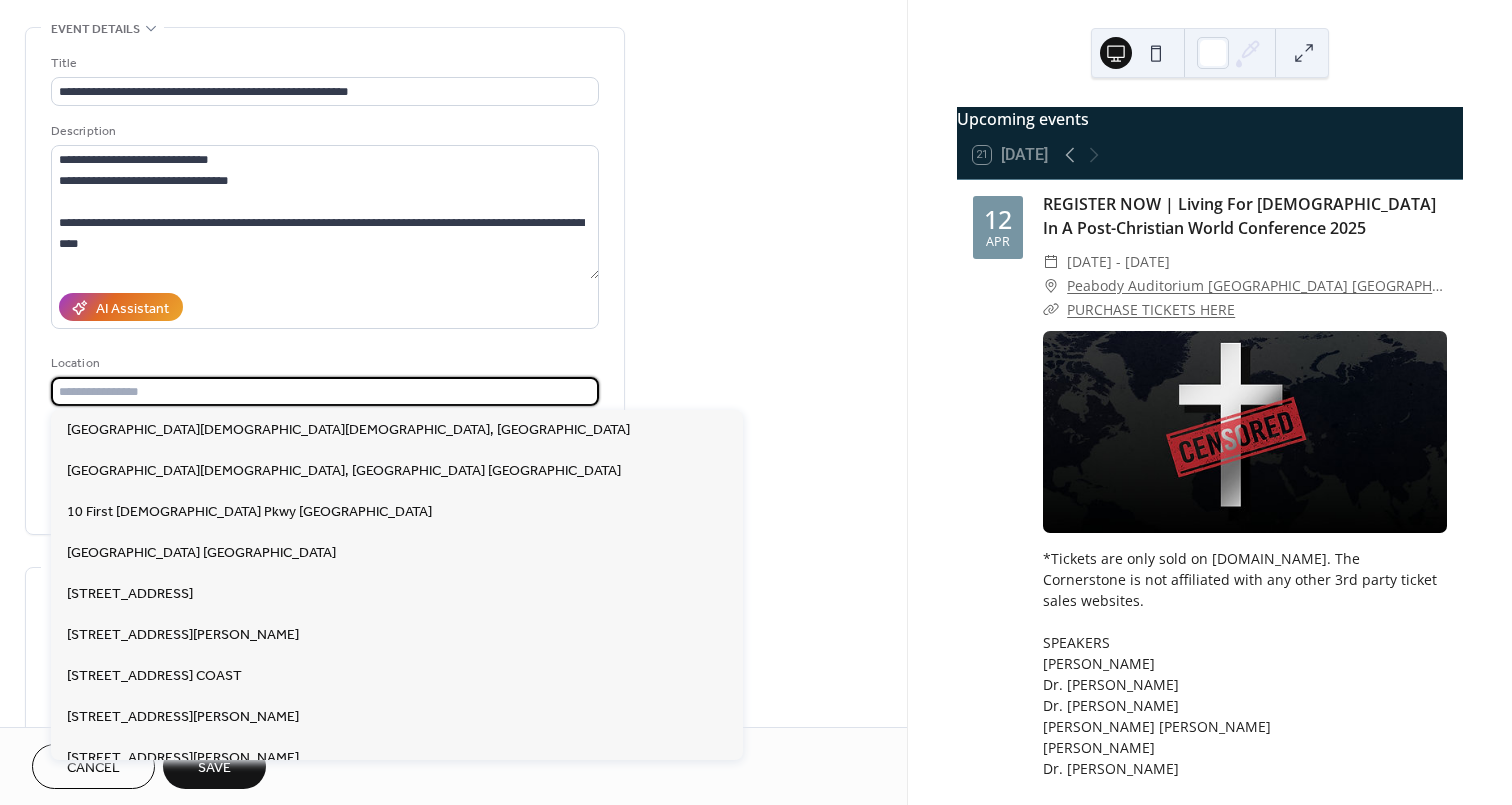 click at bounding box center (325, 391) 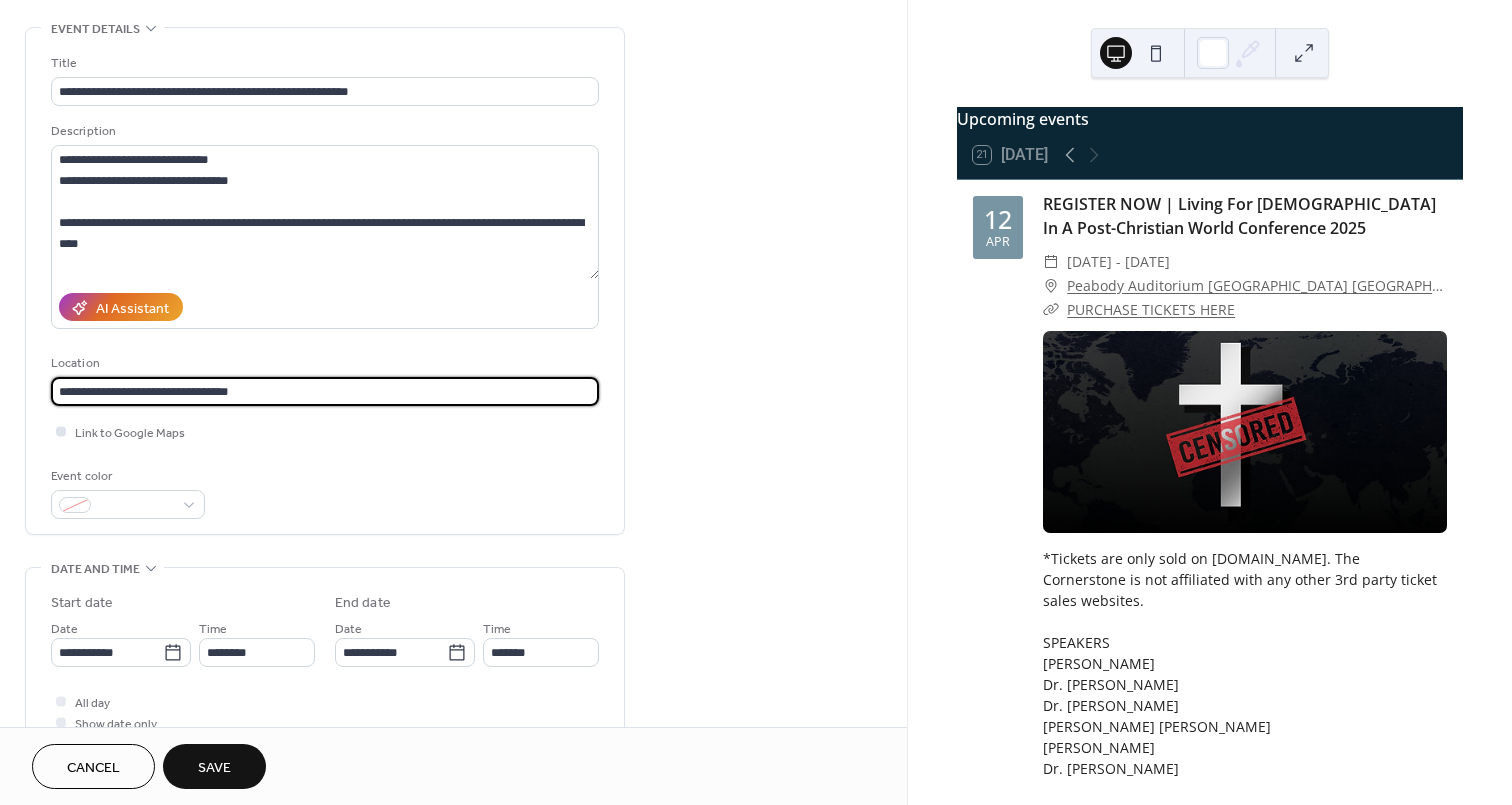 type on "**********" 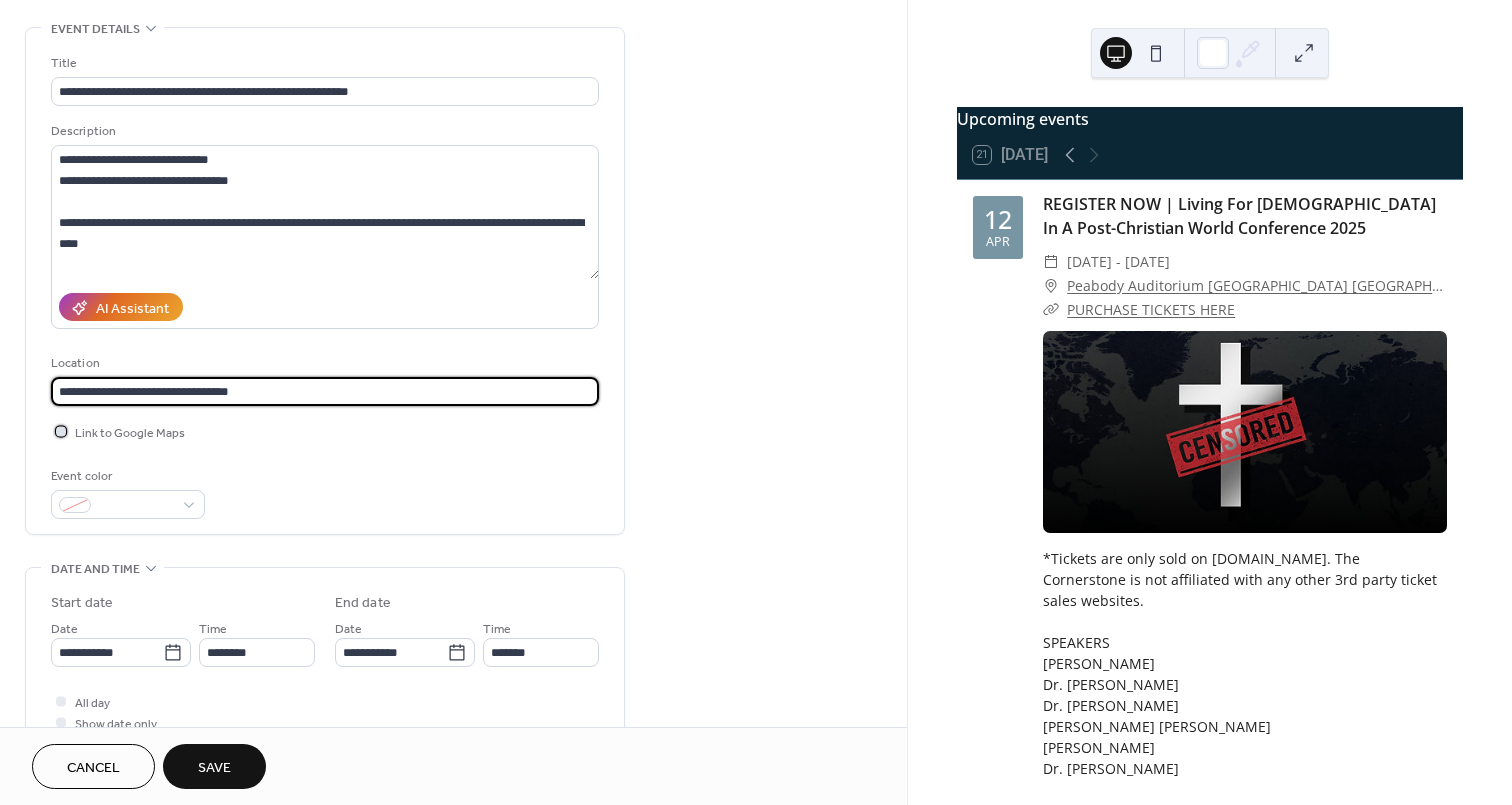 click at bounding box center (61, 431) 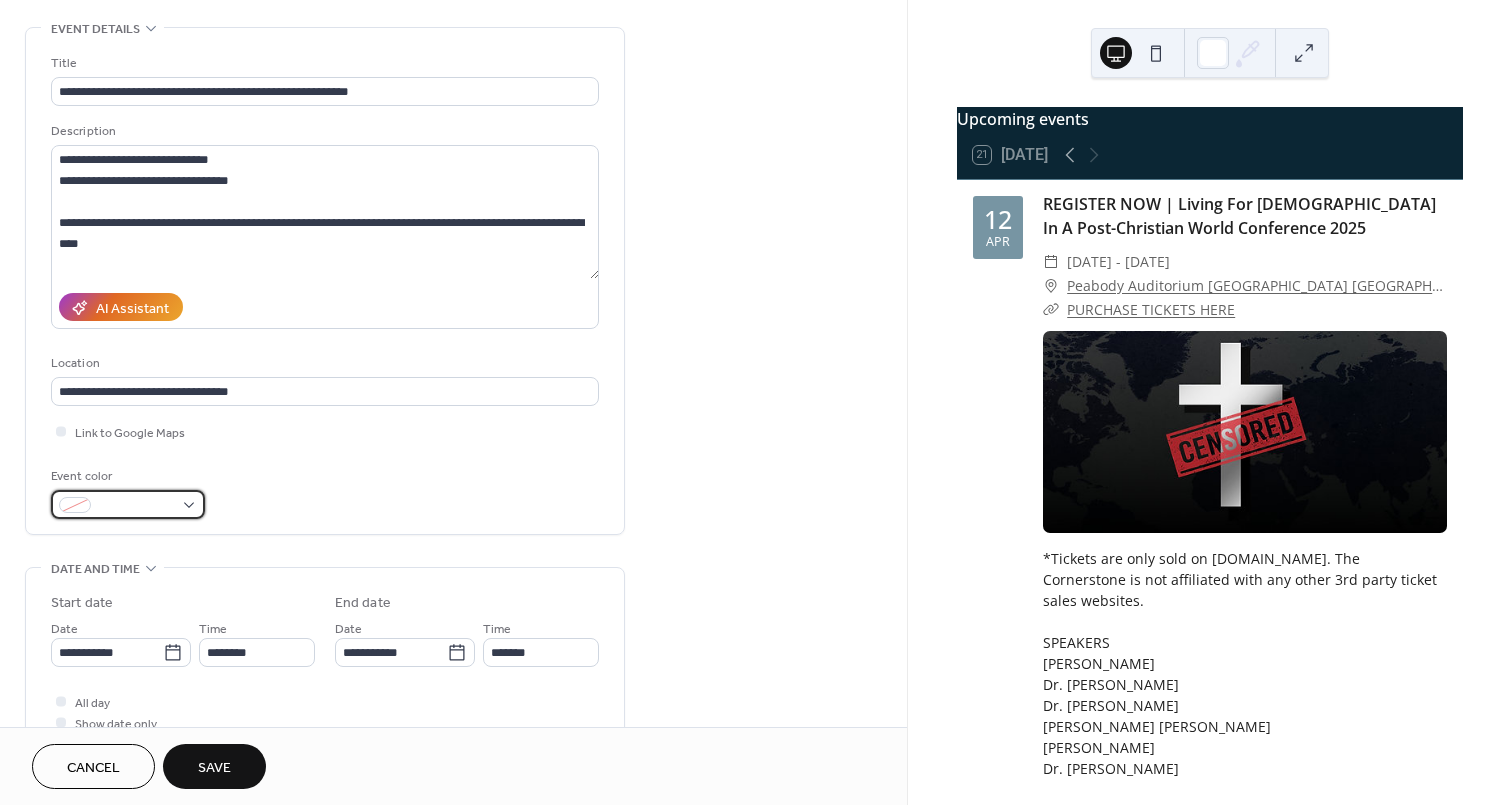 click at bounding box center [136, 506] 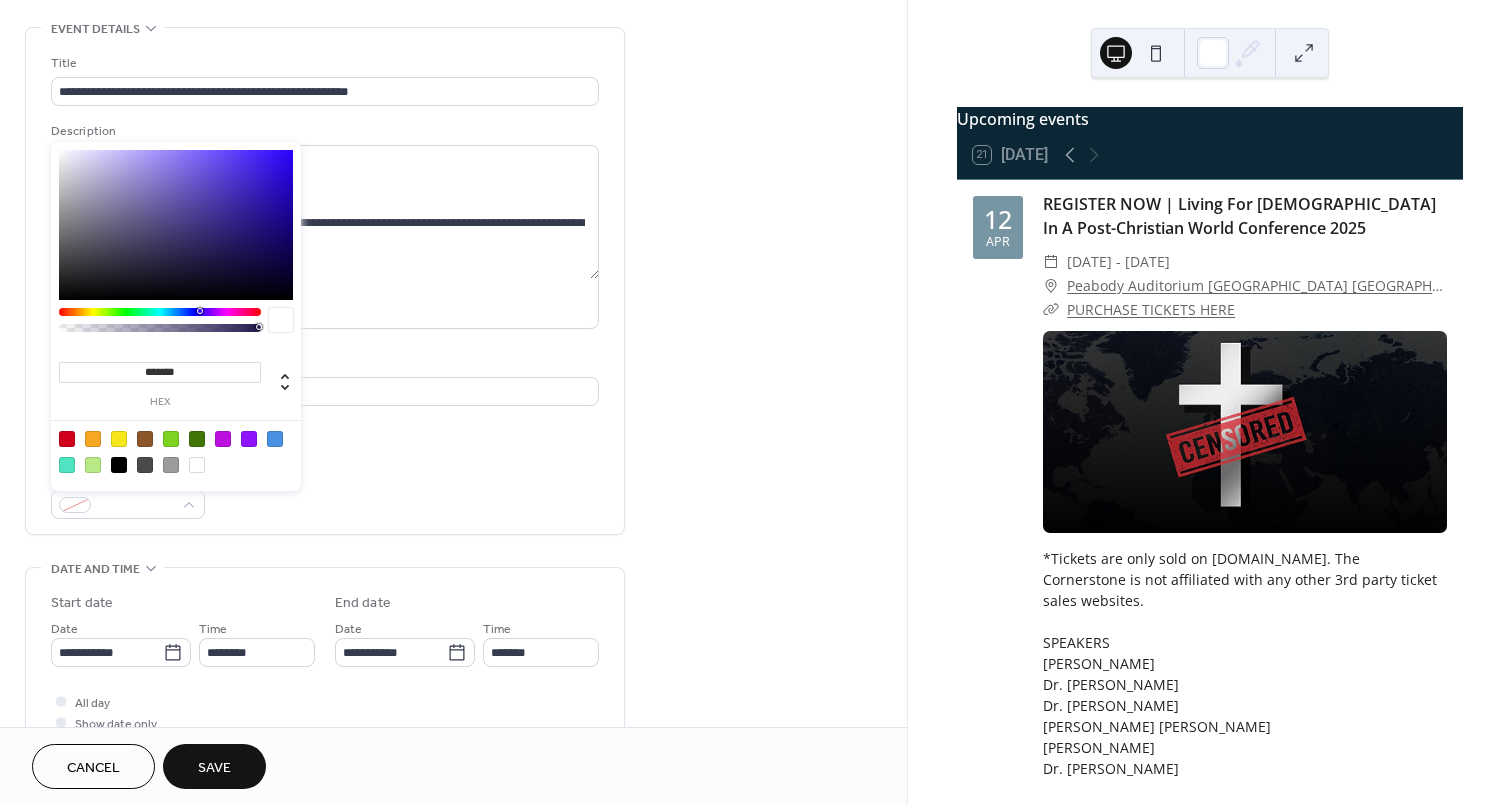 click at bounding box center (160, 312) 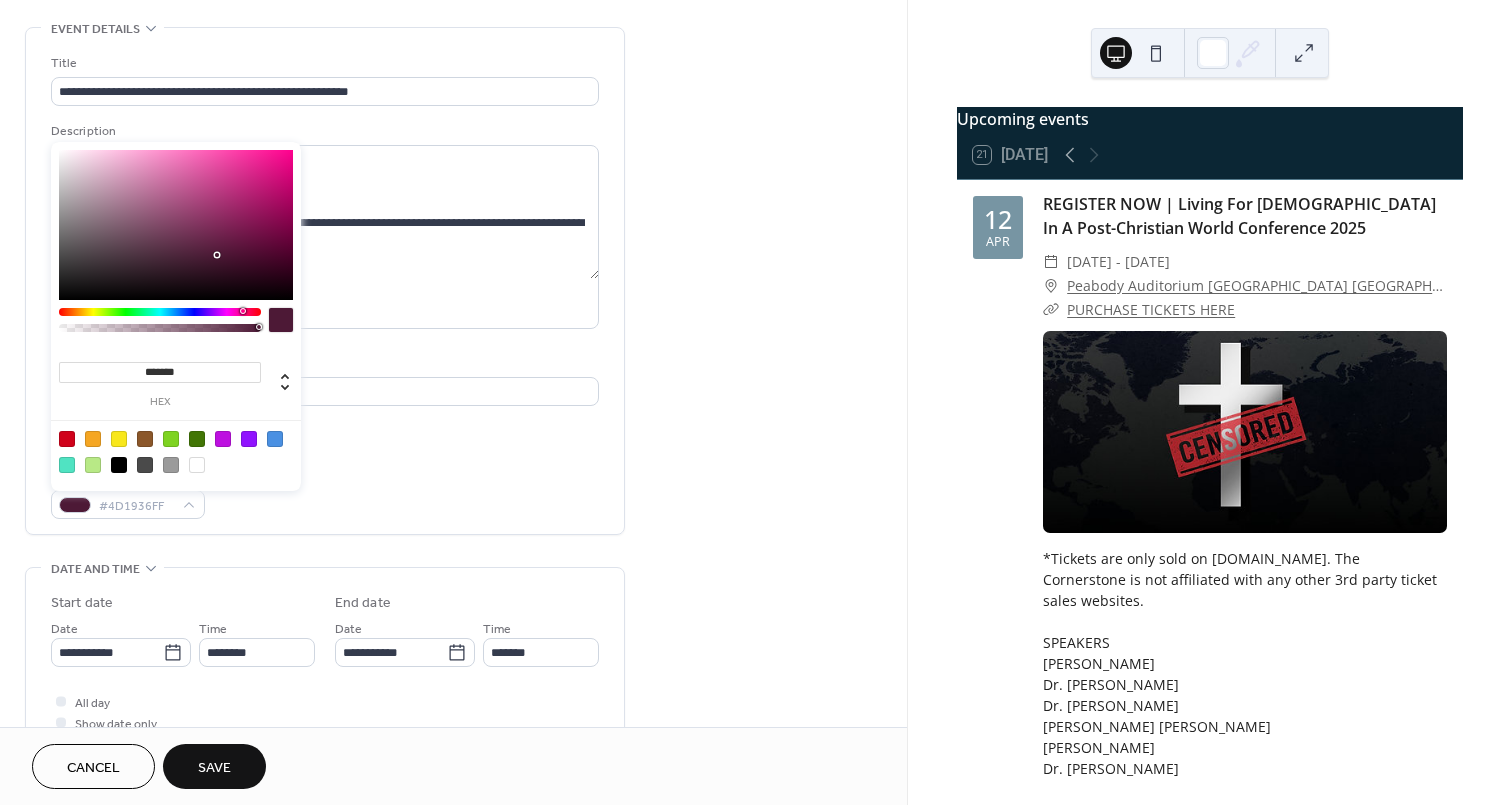 click at bounding box center (160, 312) 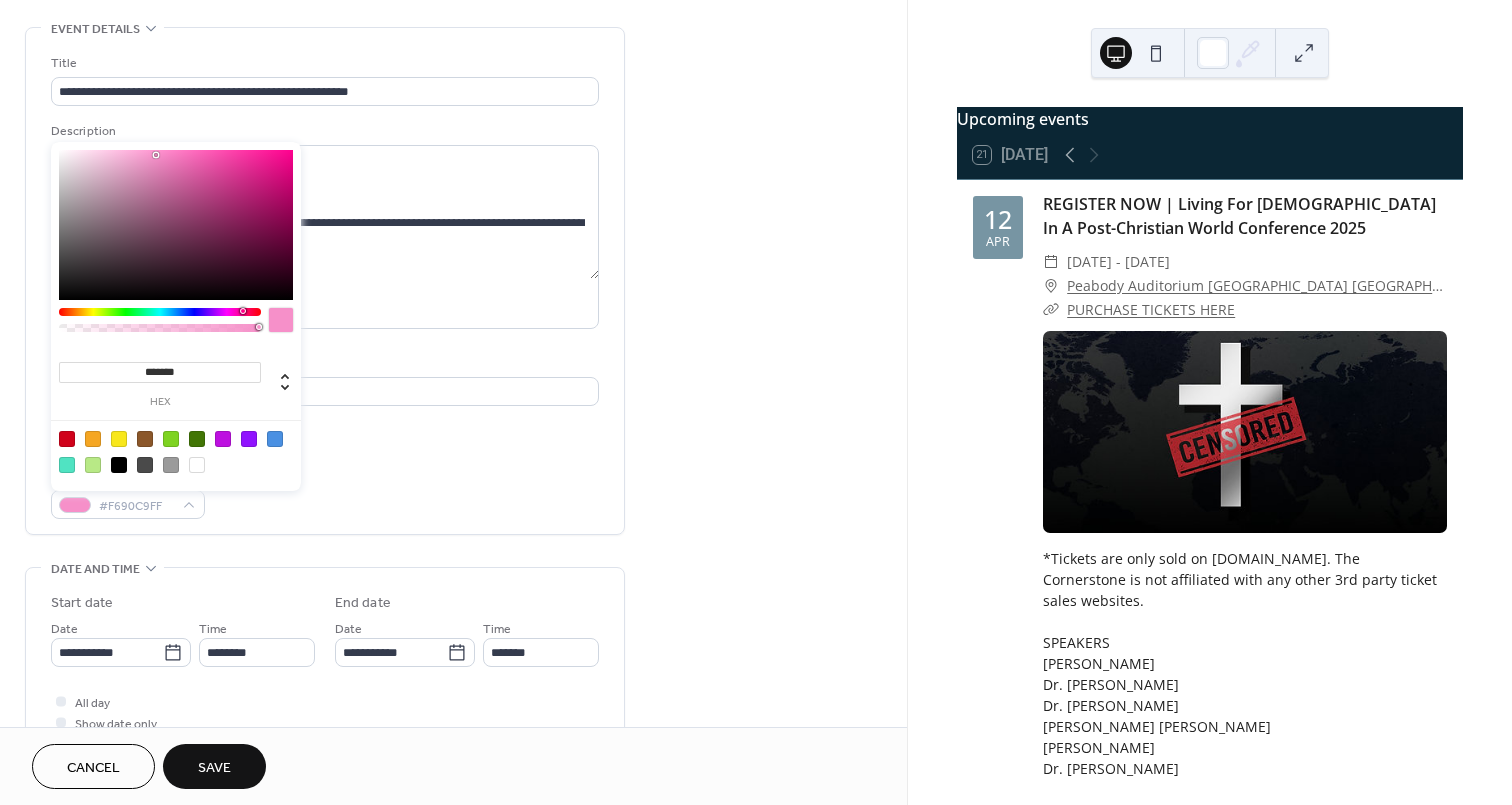 type on "*******" 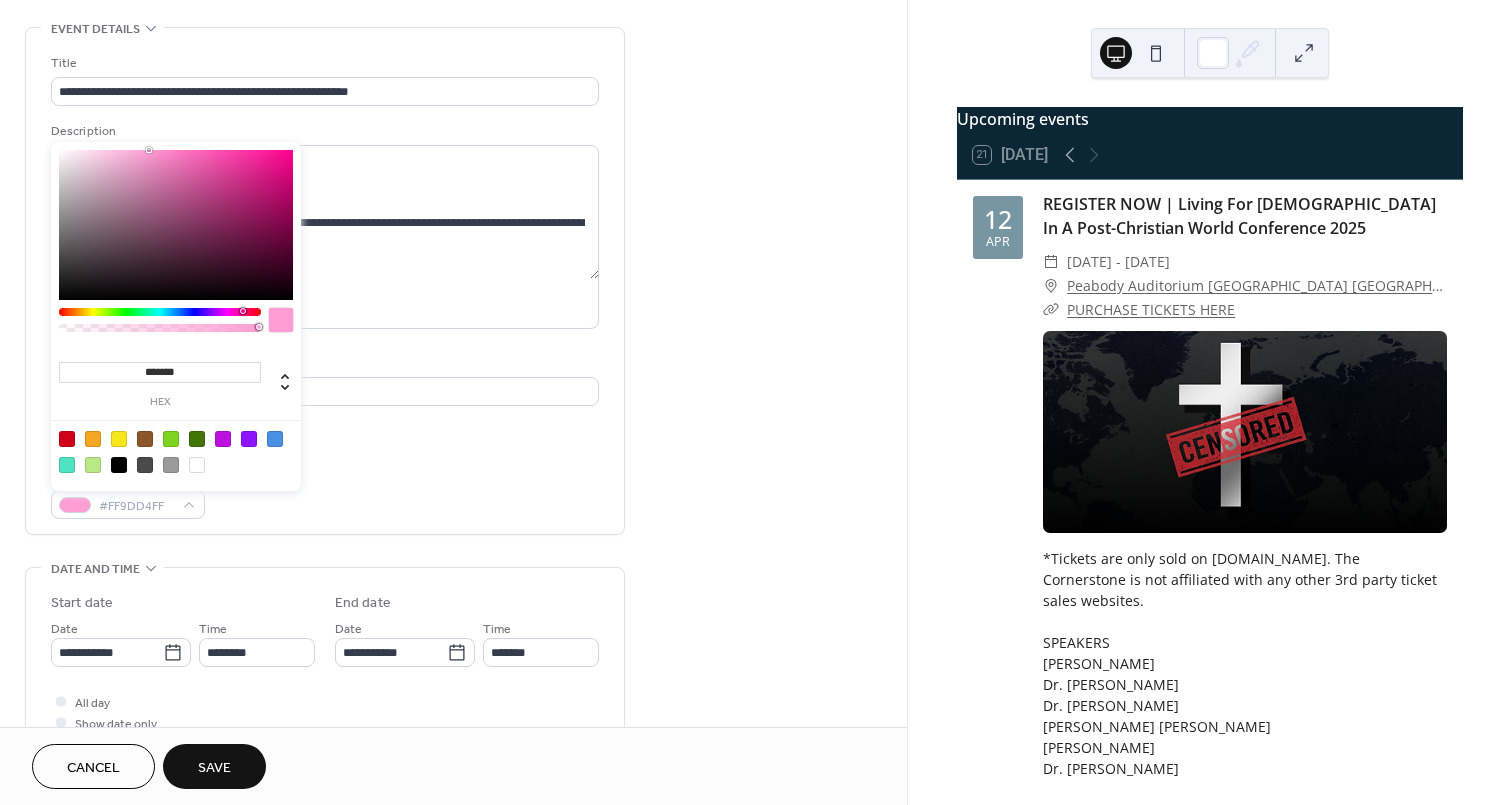 drag, startPoint x: 257, startPoint y: 167, endPoint x: 149, endPoint y: 149, distance: 109.48972 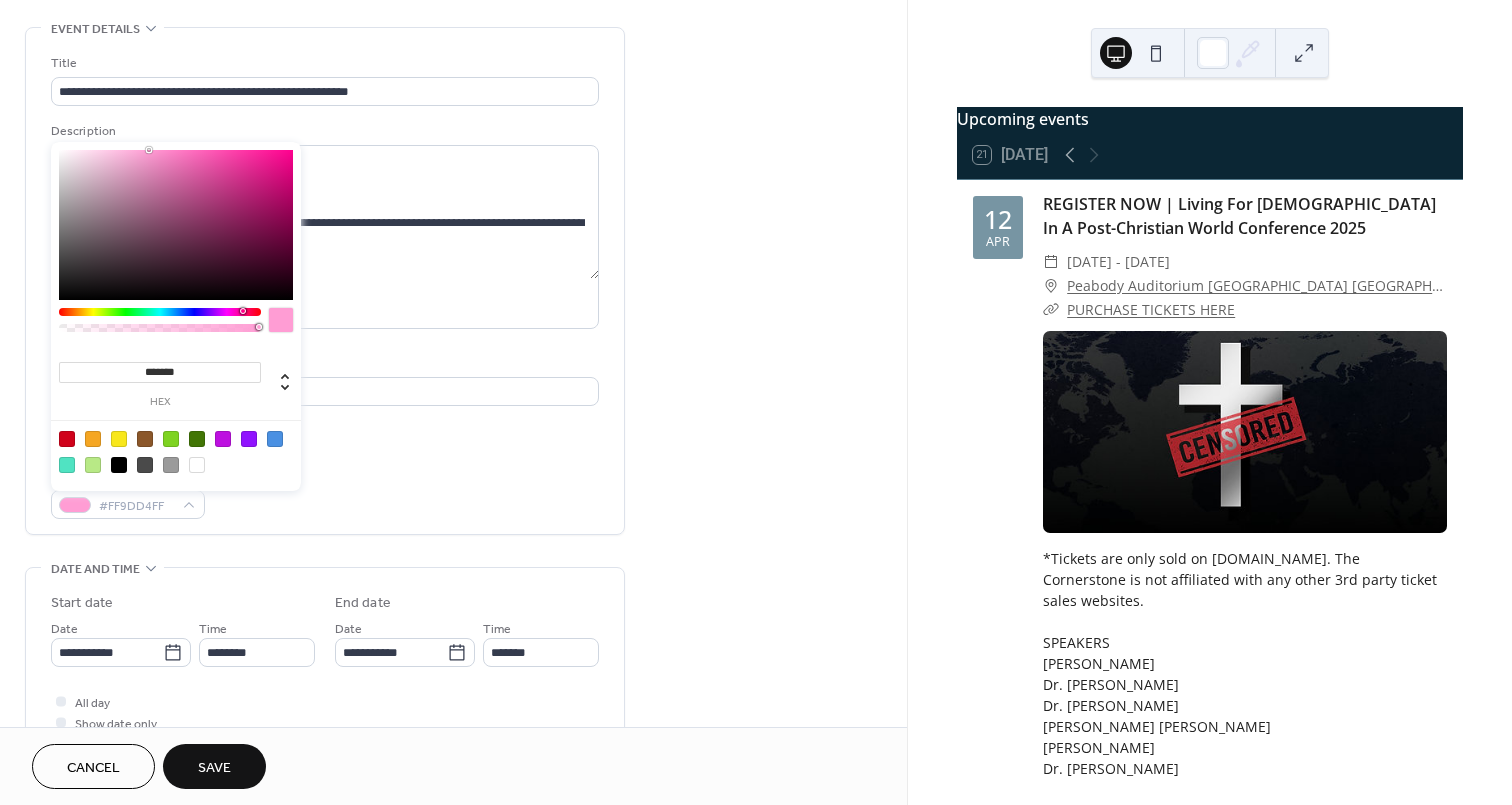 click on "**********" at bounding box center [325, 286] 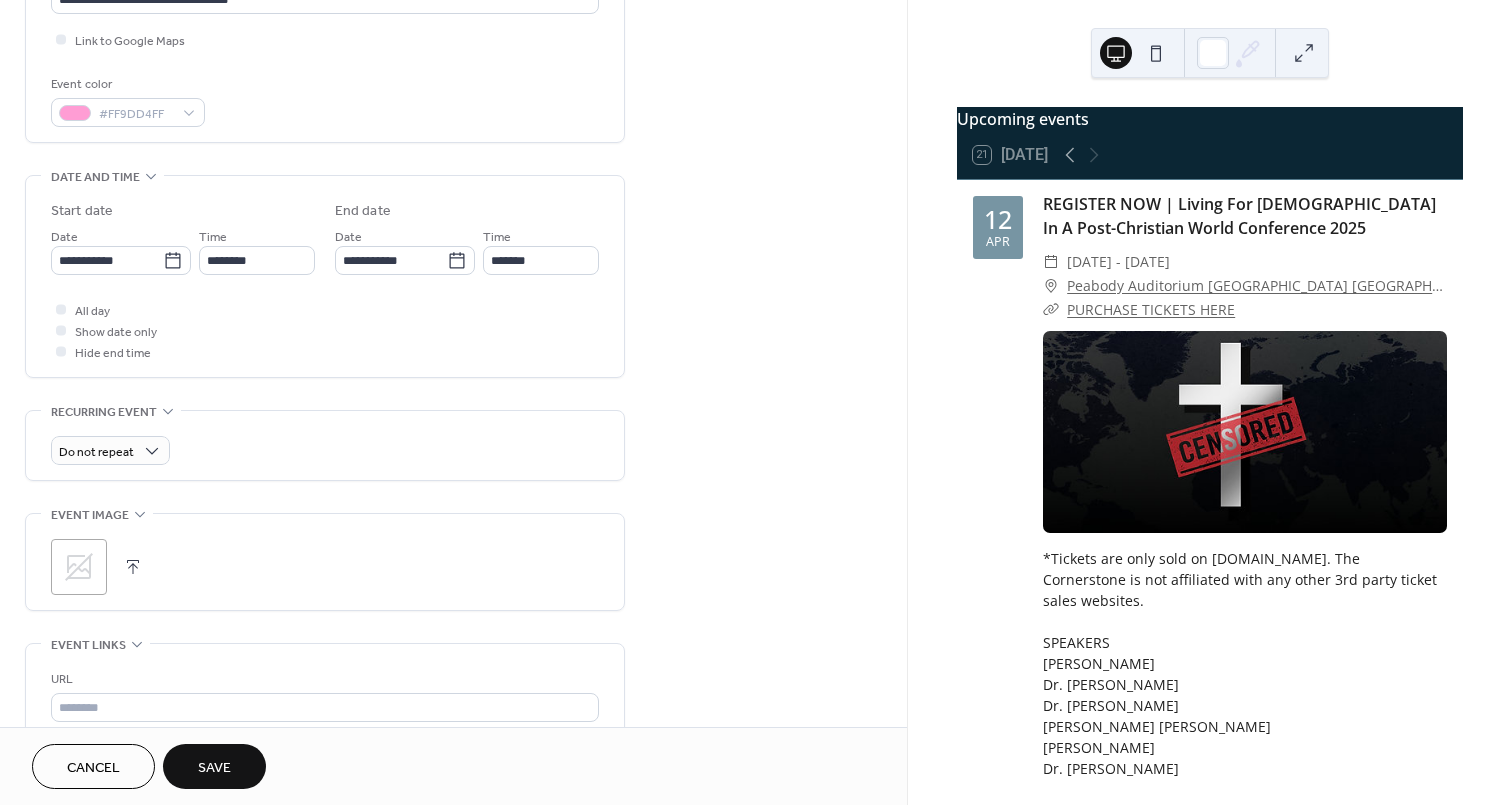 scroll, scrollTop: 493, scrollLeft: 0, axis: vertical 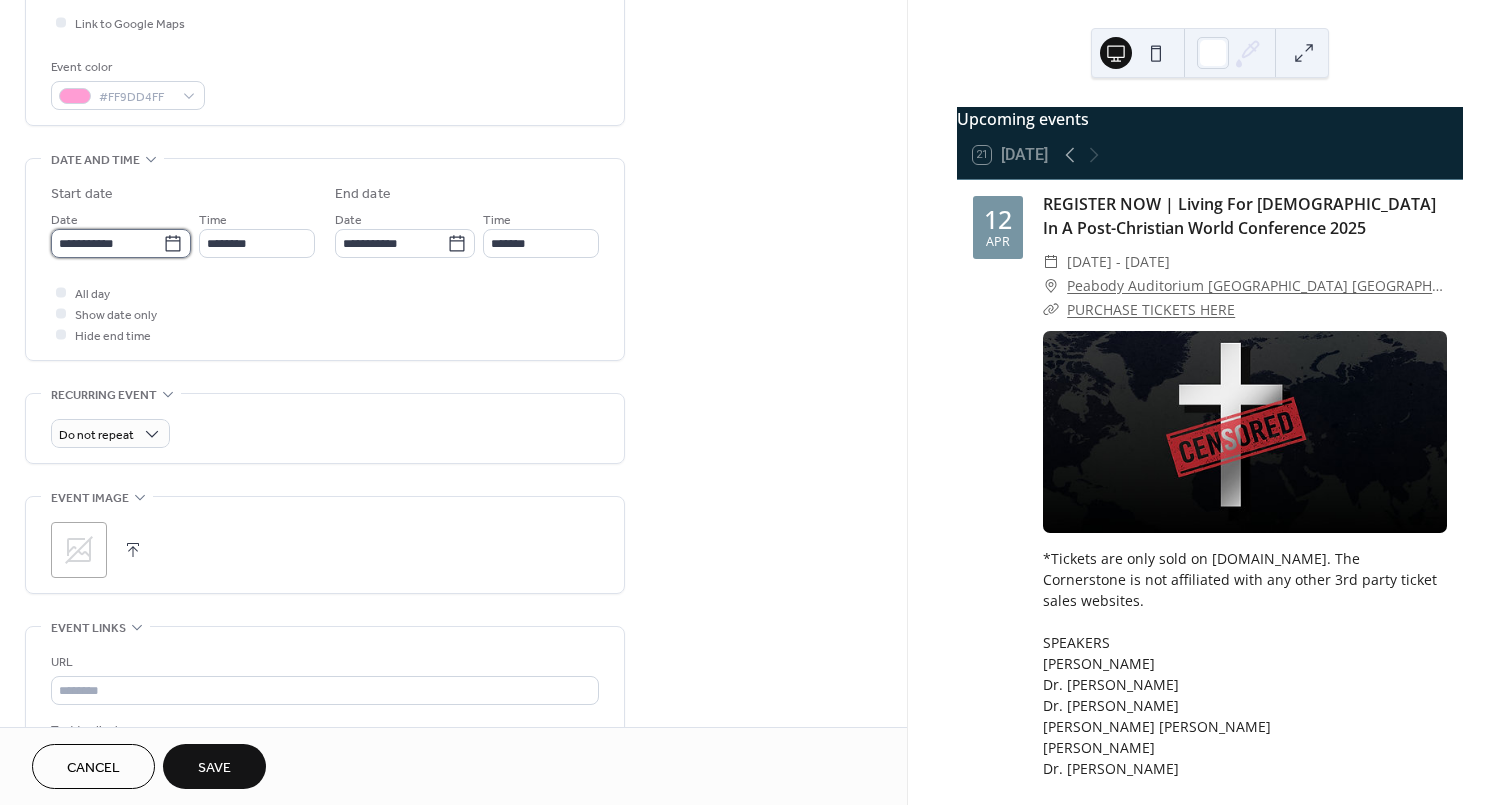 click on "**********" at bounding box center (107, 243) 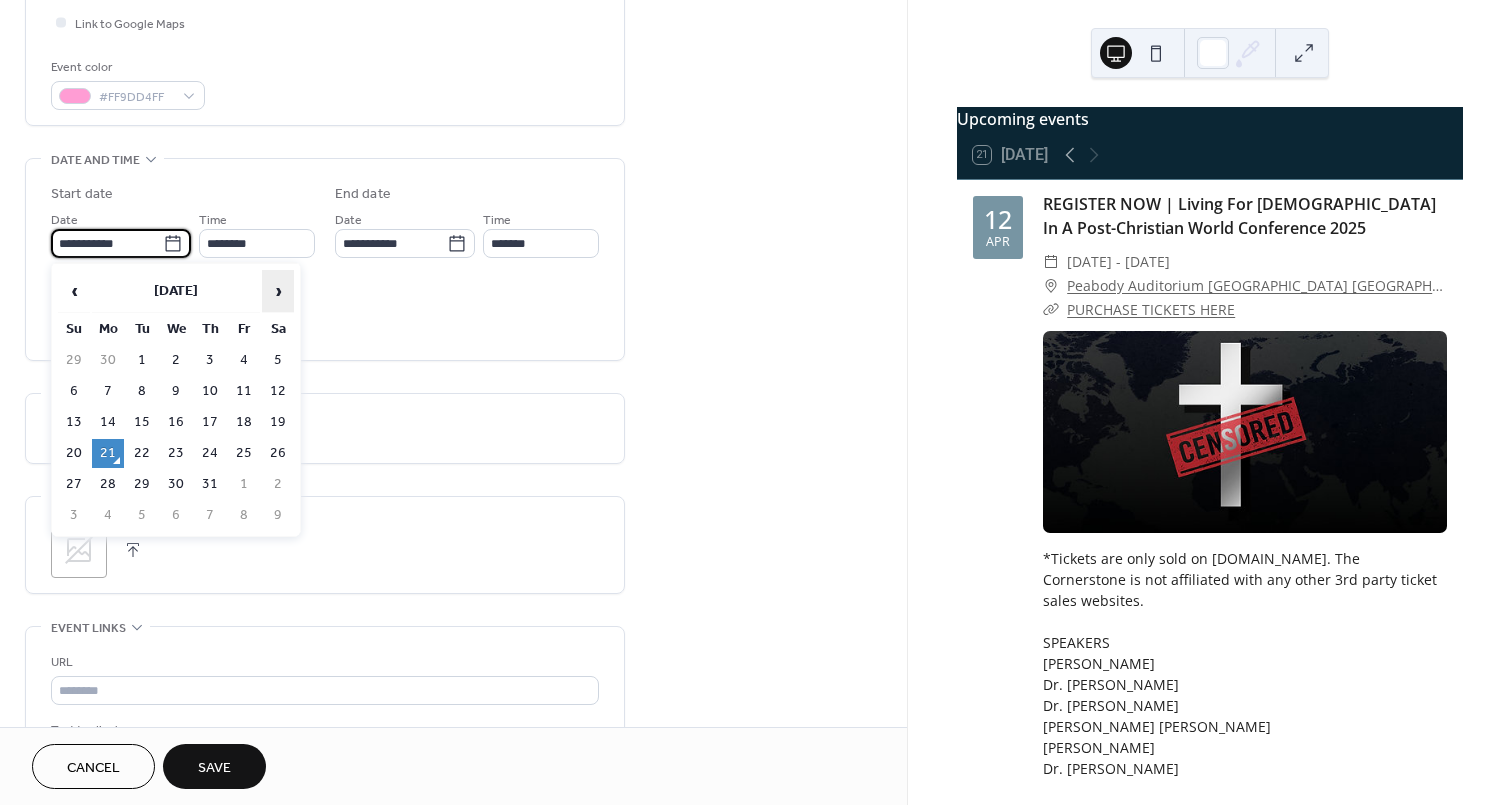 click on "›" at bounding box center [278, 291] 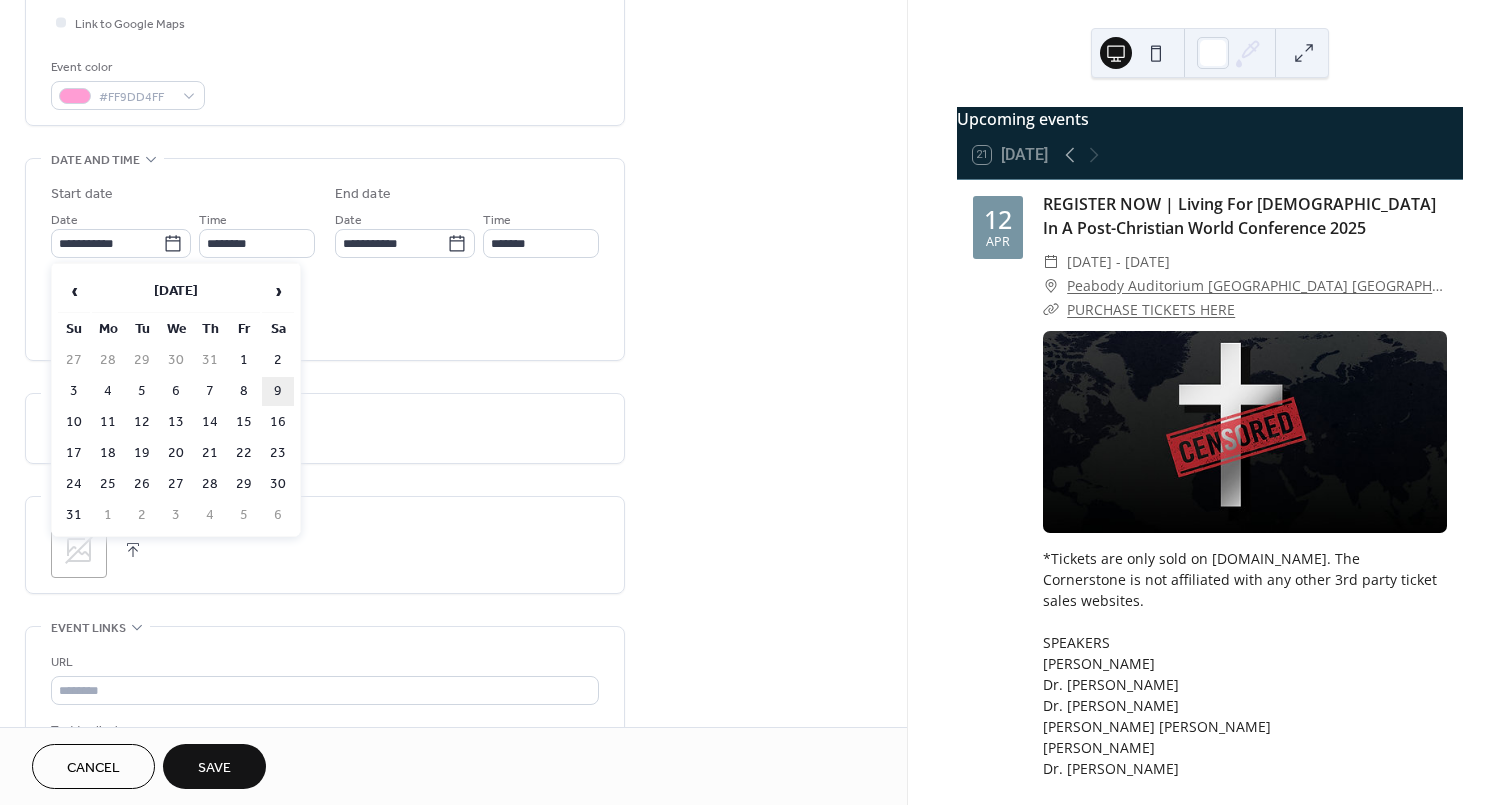 click on "9" at bounding box center [278, 391] 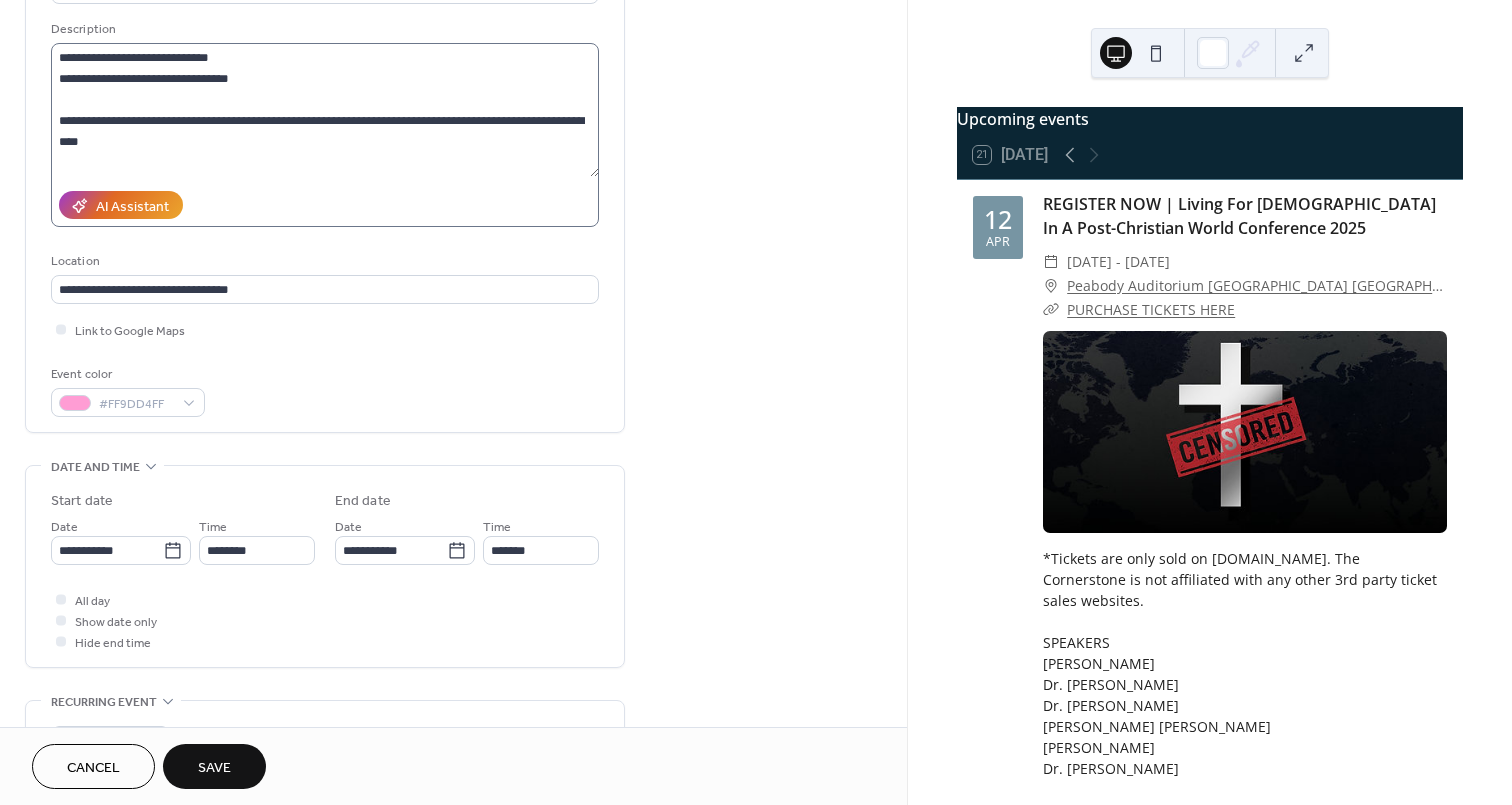scroll, scrollTop: 191, scrollLeft: 0, axis: vertical 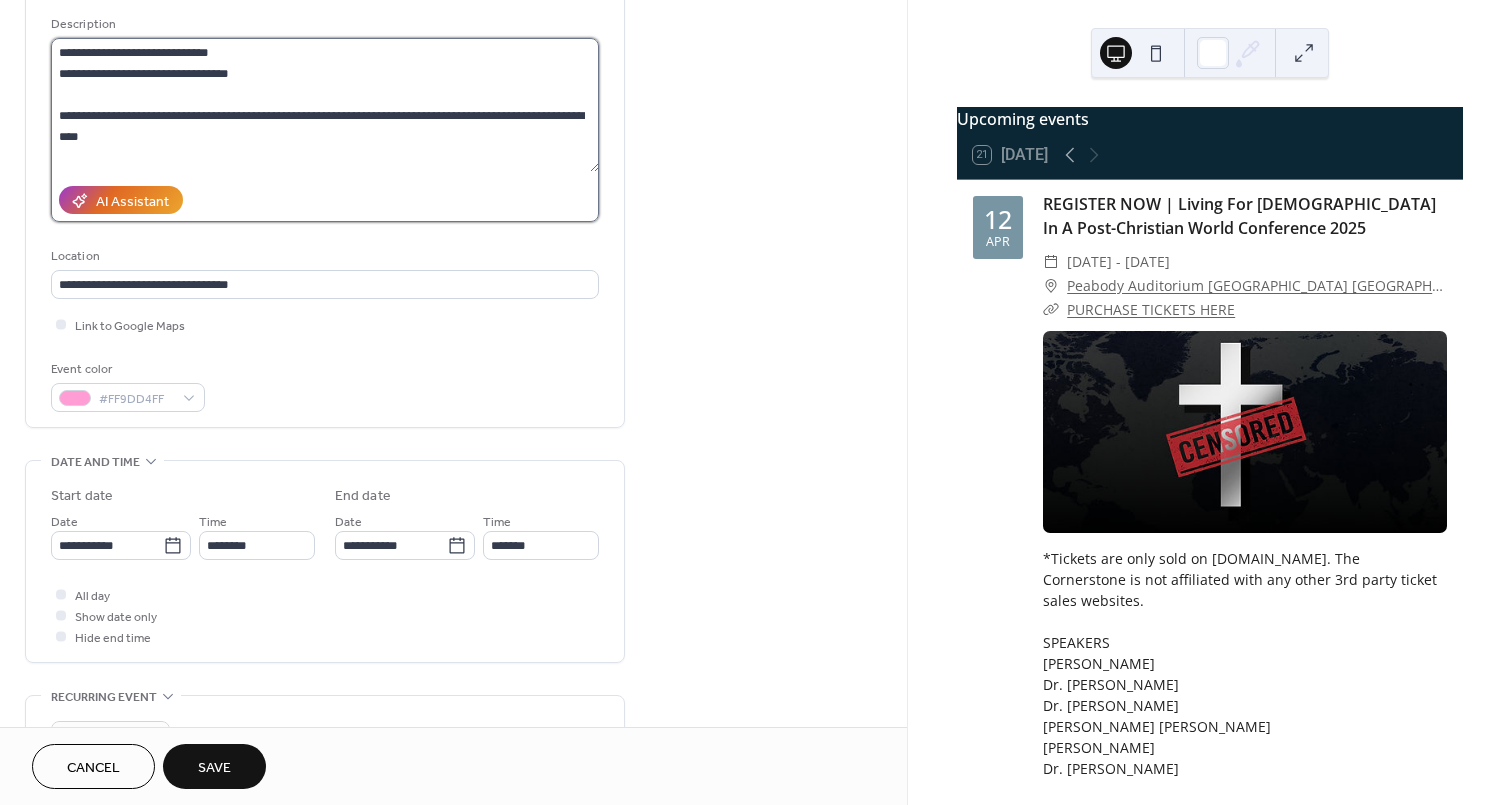click on "**********" at bounding box center [325, 105] 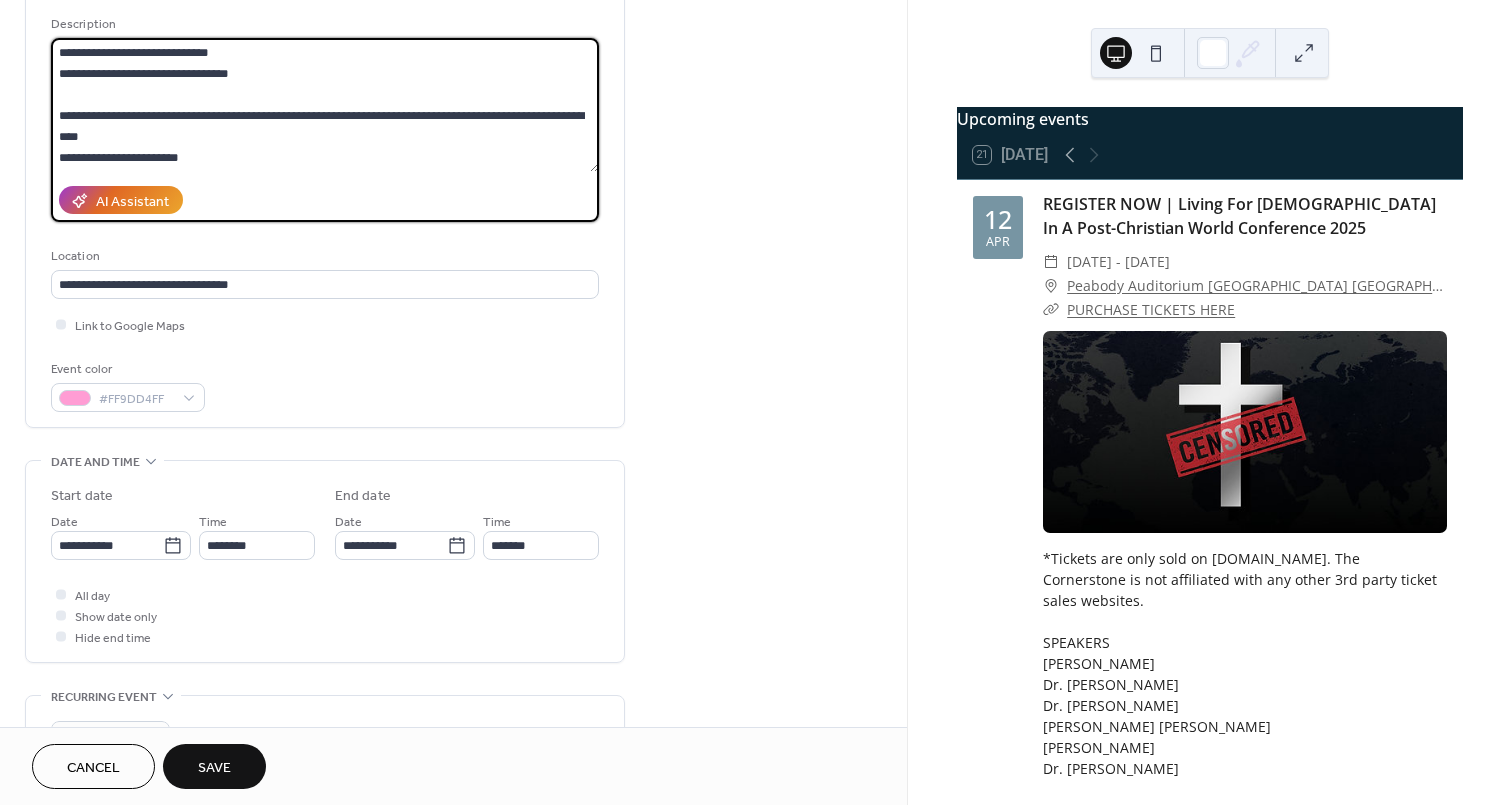 click on "**********" at bounding box center (325, 105) 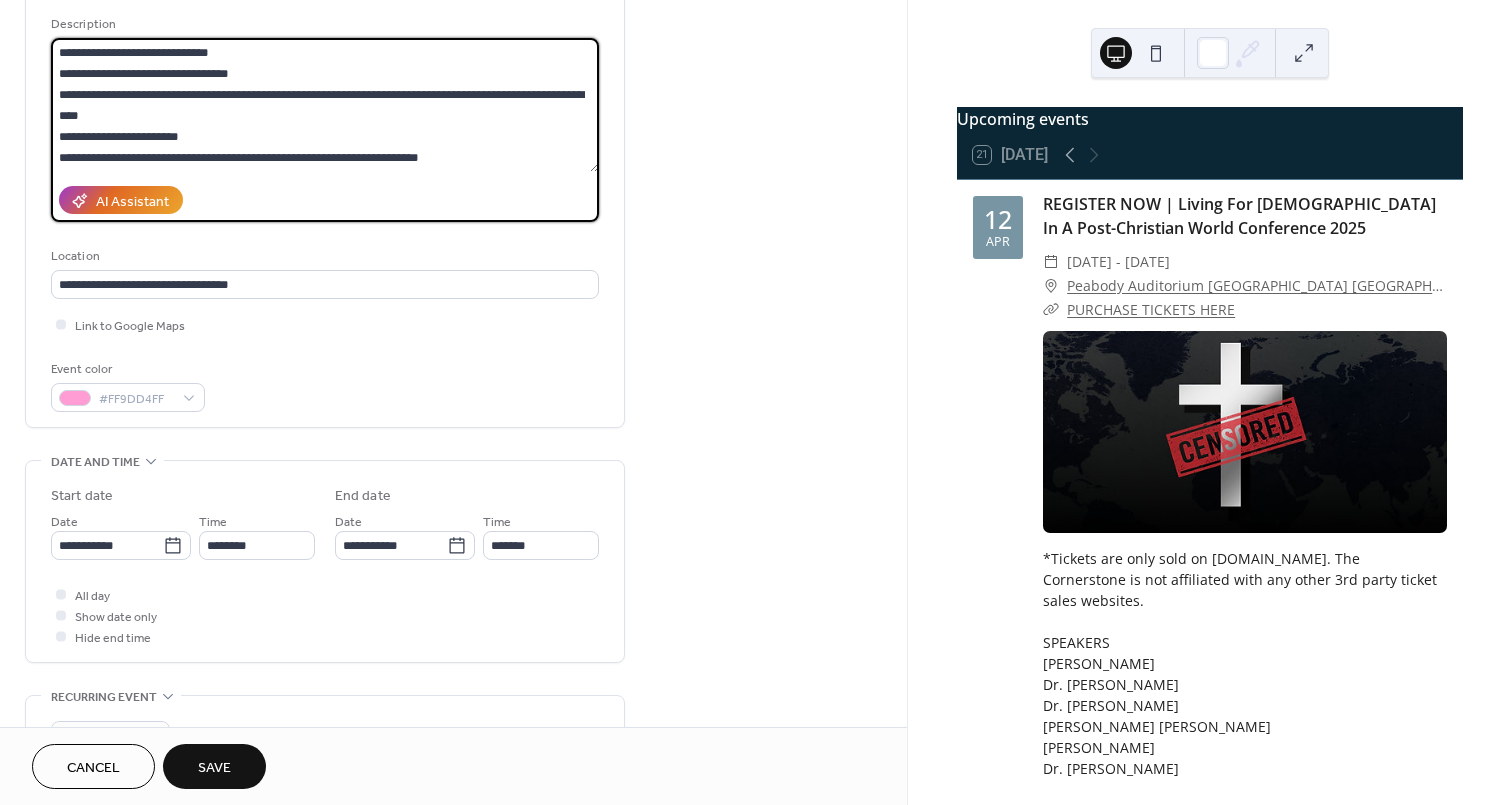 scroll, scrollTop: 6, scrollLeft: 0, axis: vertical 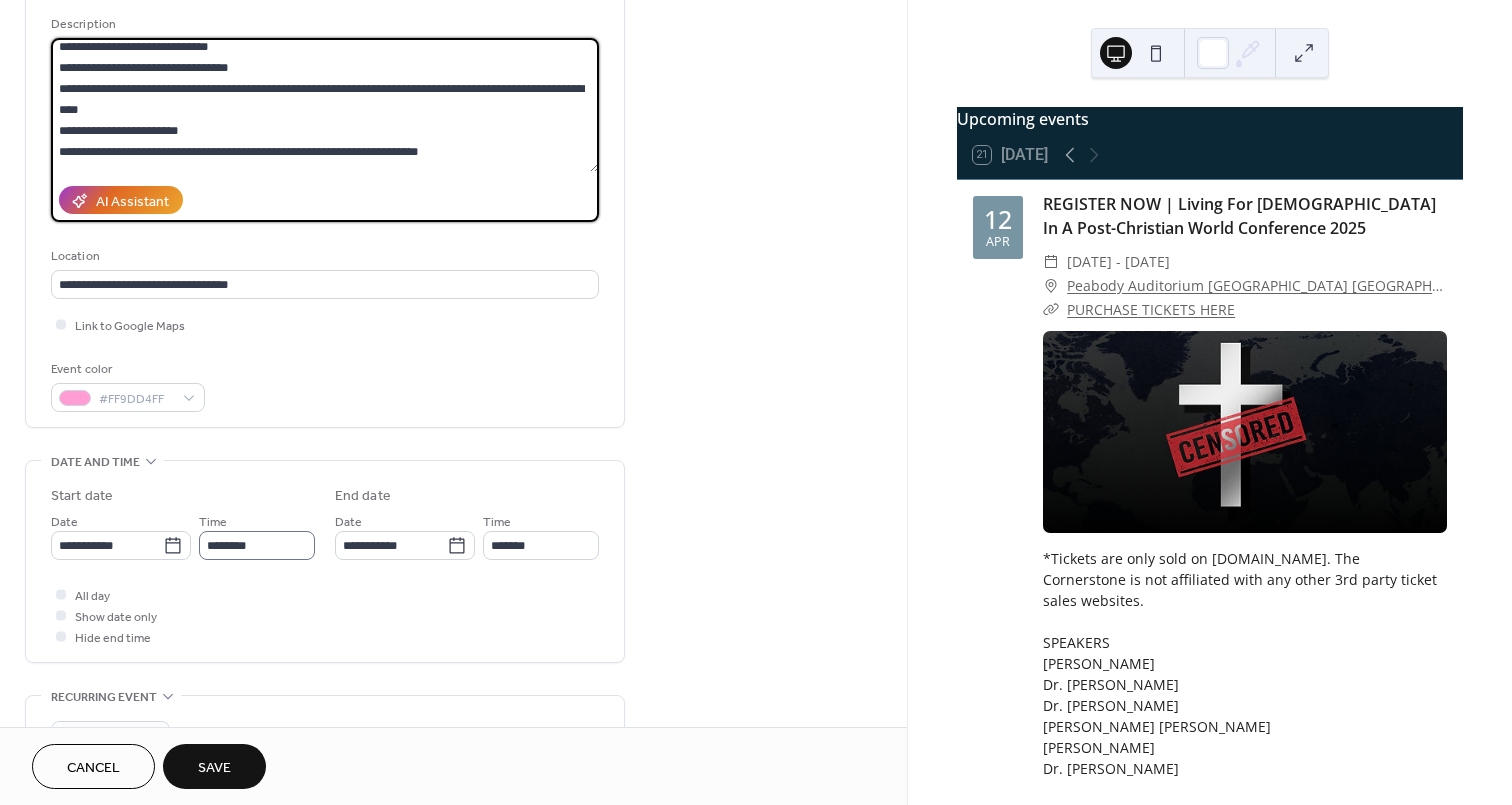 type on "**********" 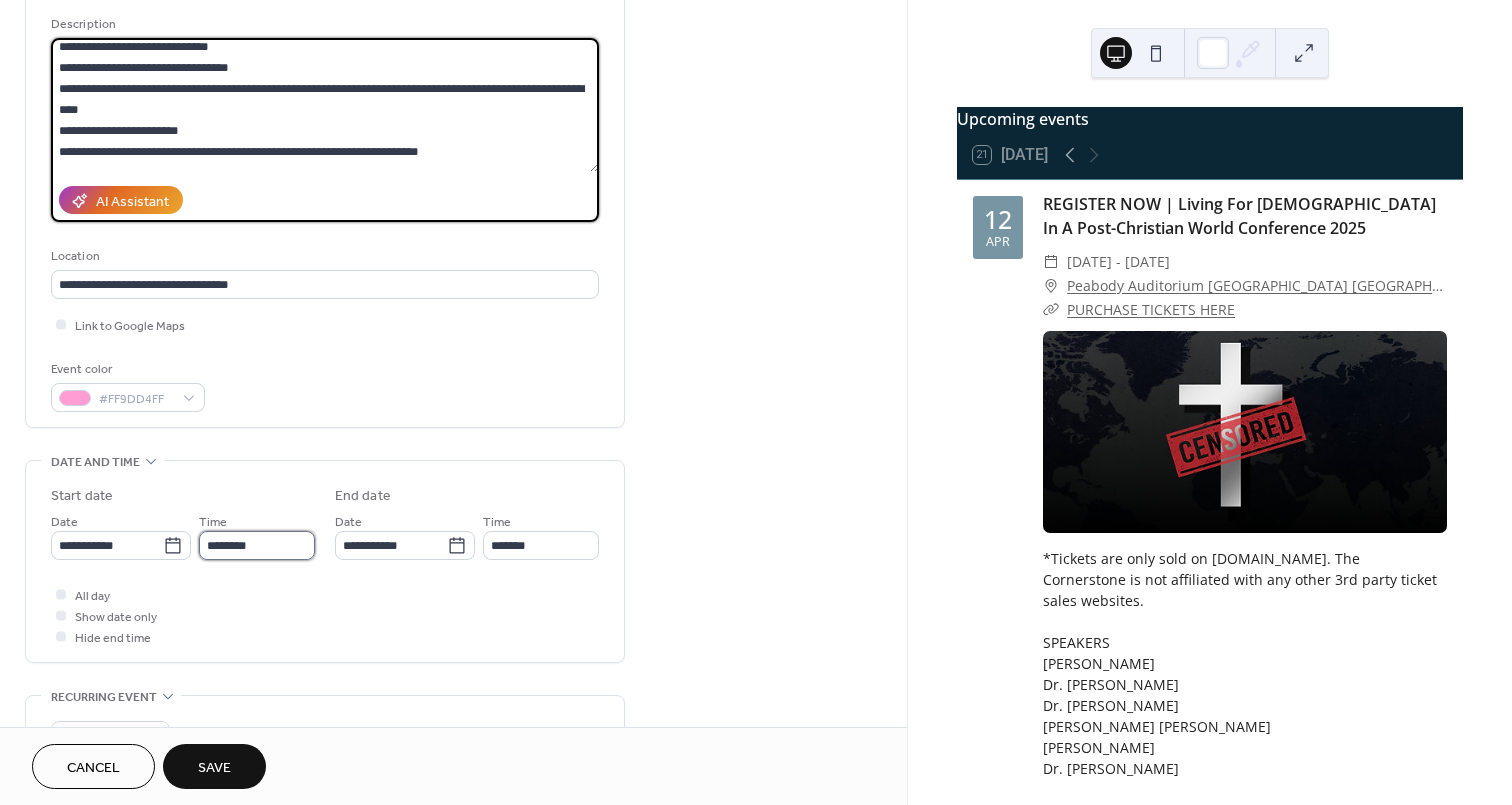 click on "********" at bounding box center (257, 545) 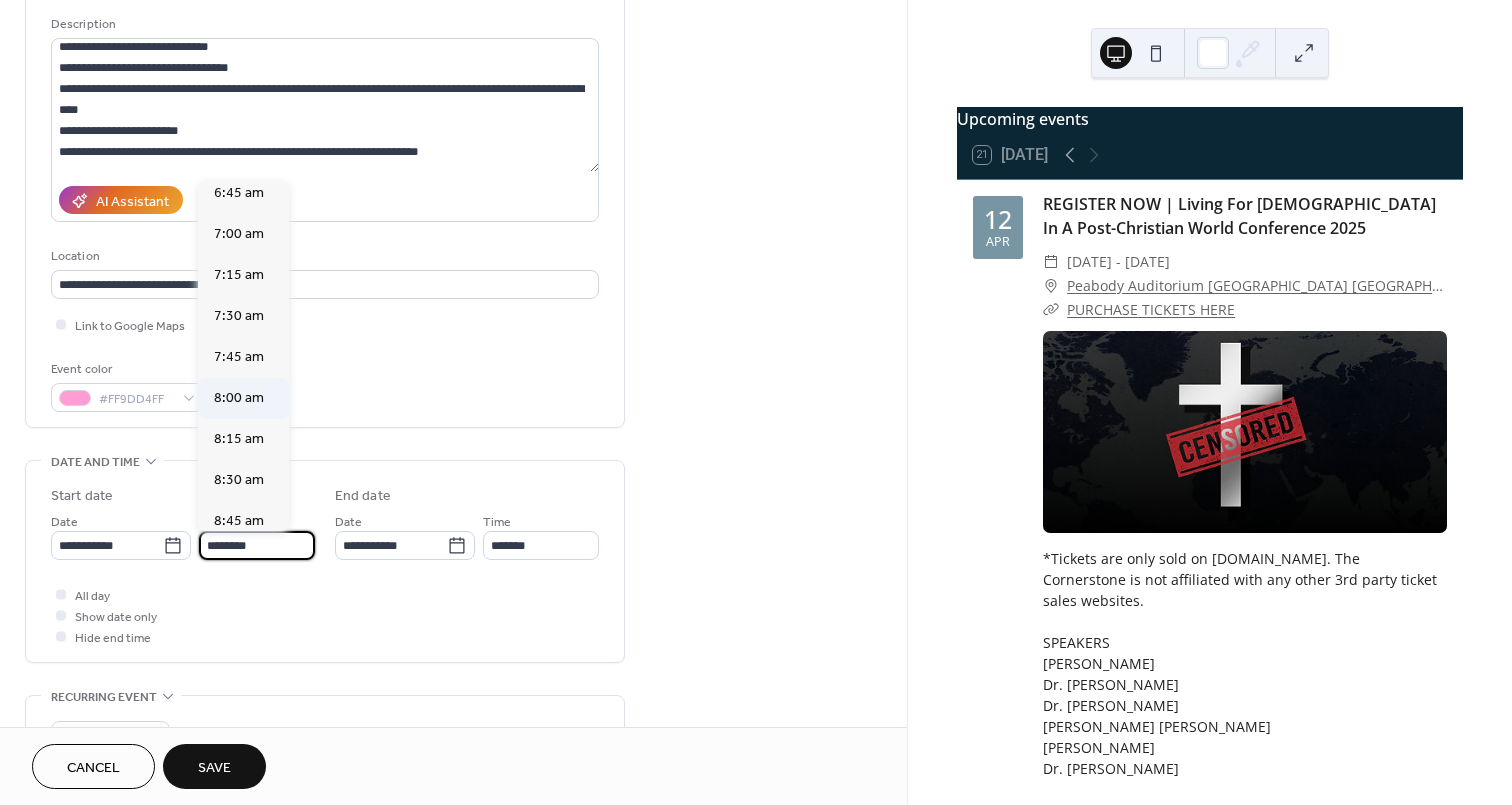 scroll, scrollTop: 1128, scrollLeft: 0, axis: vertical 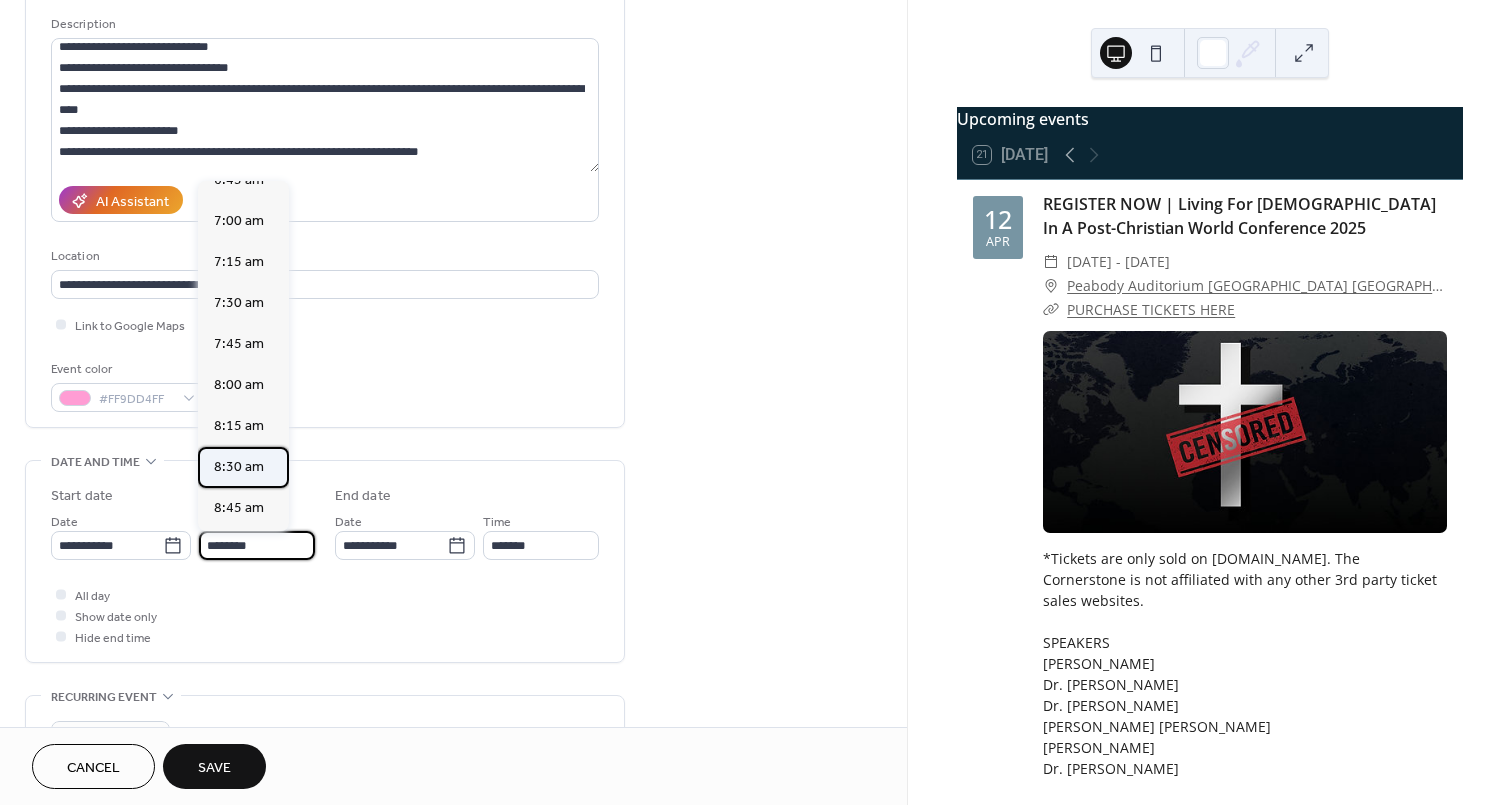 click on "8:30 am" at bounding box center [239, 467] 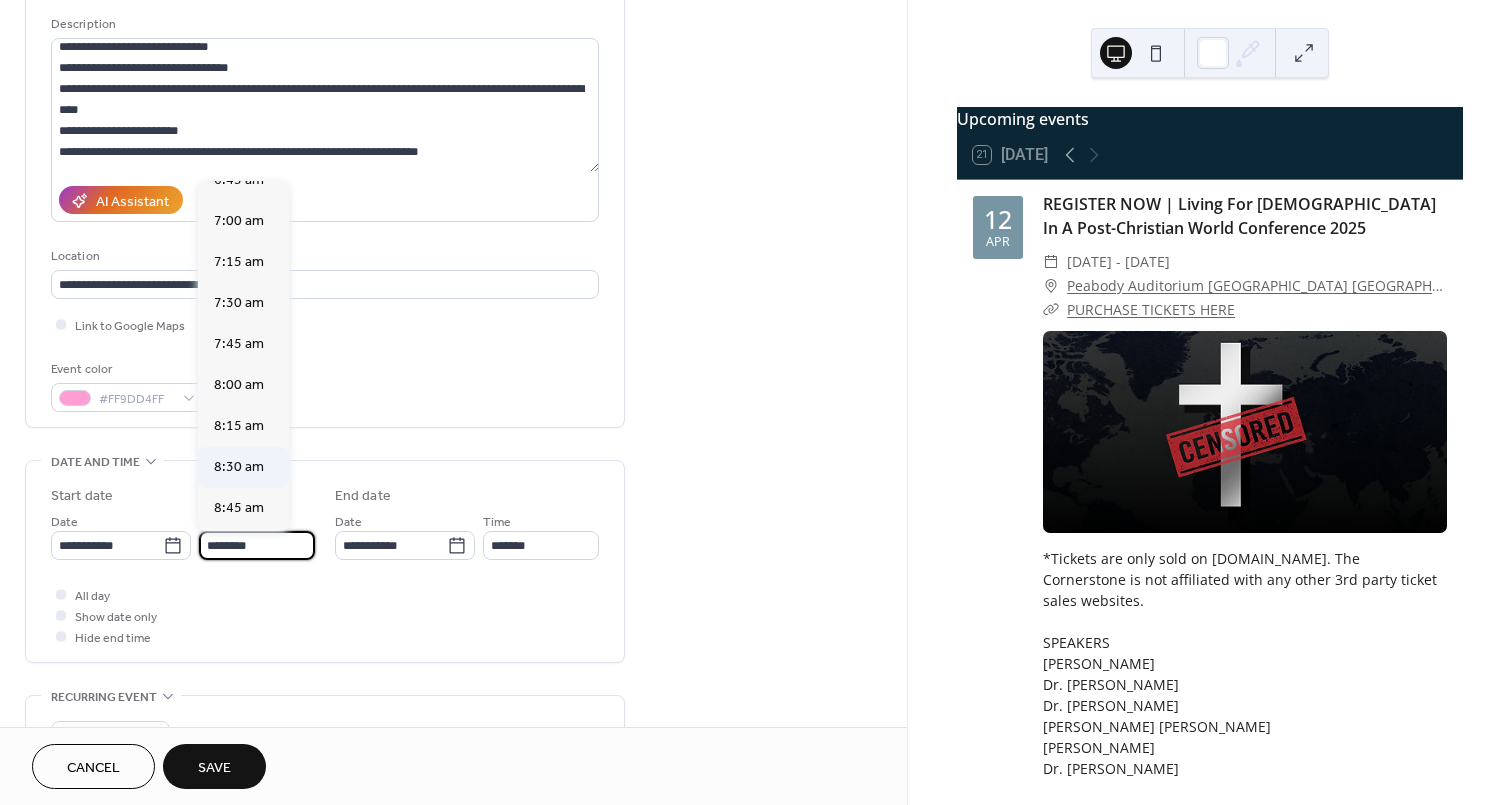 type on "*******" 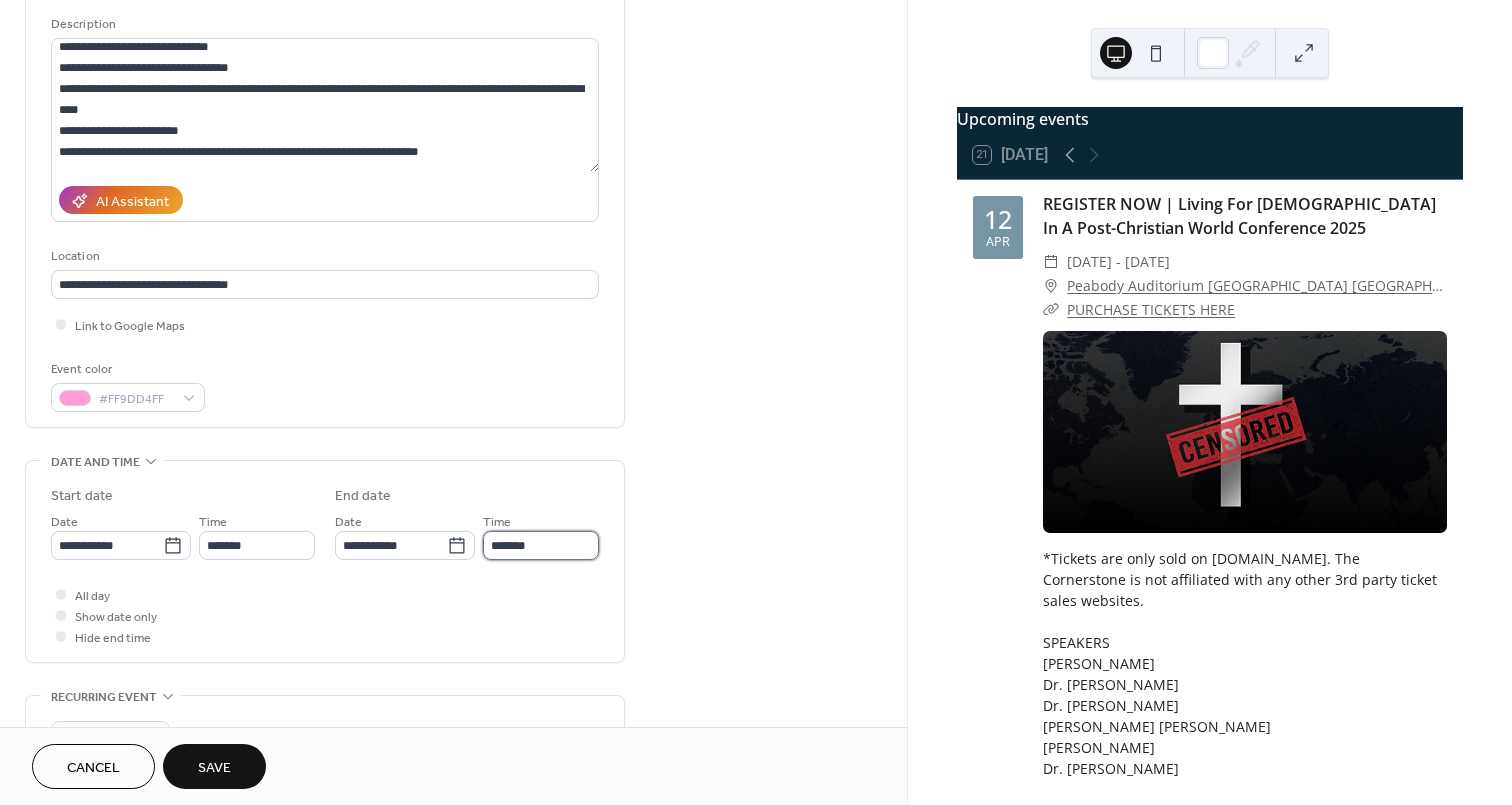 click on "*******" at bounding box center (541, 545) 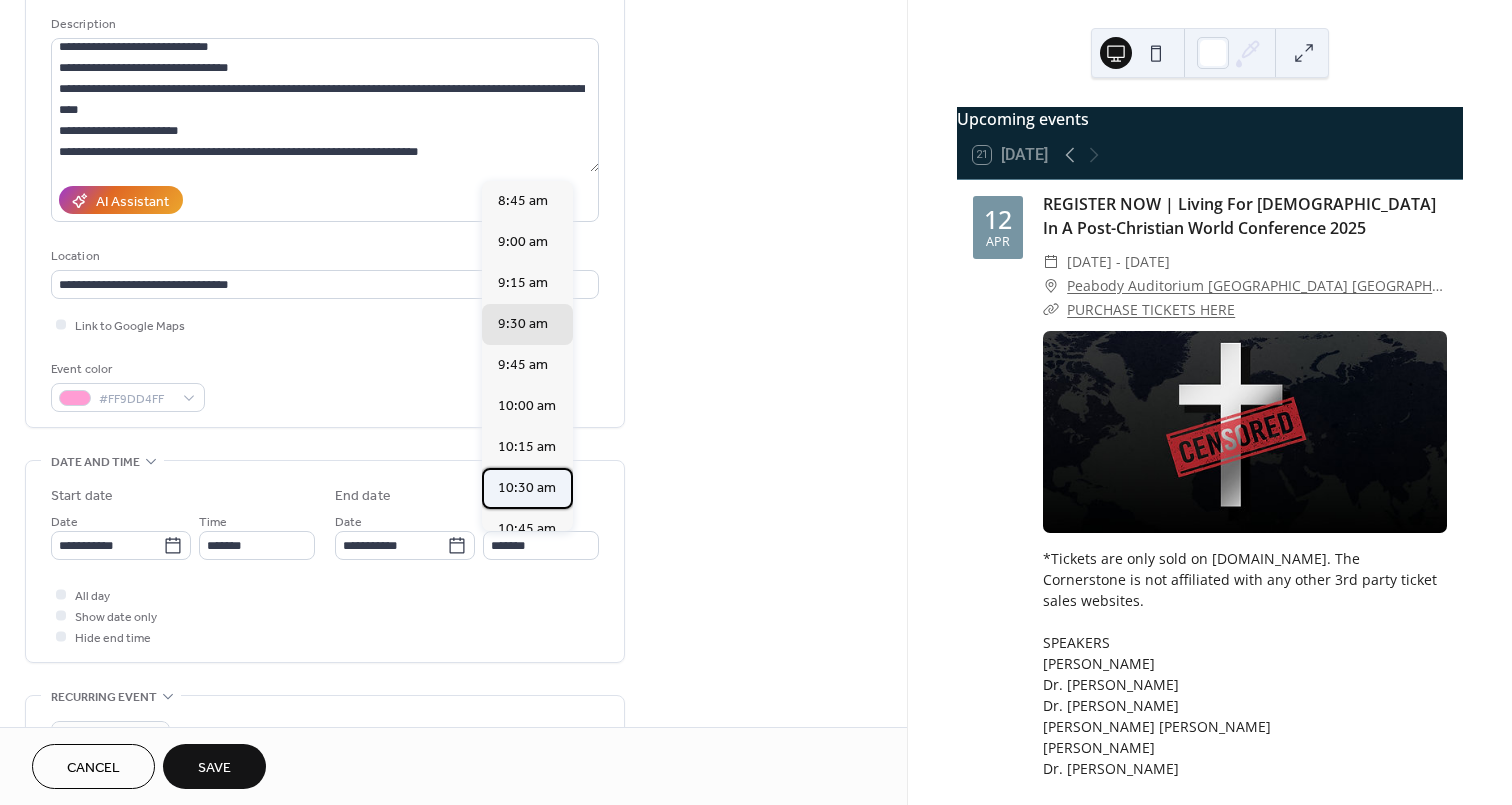 click on "10:30 am" at bounding box center [527, 488] 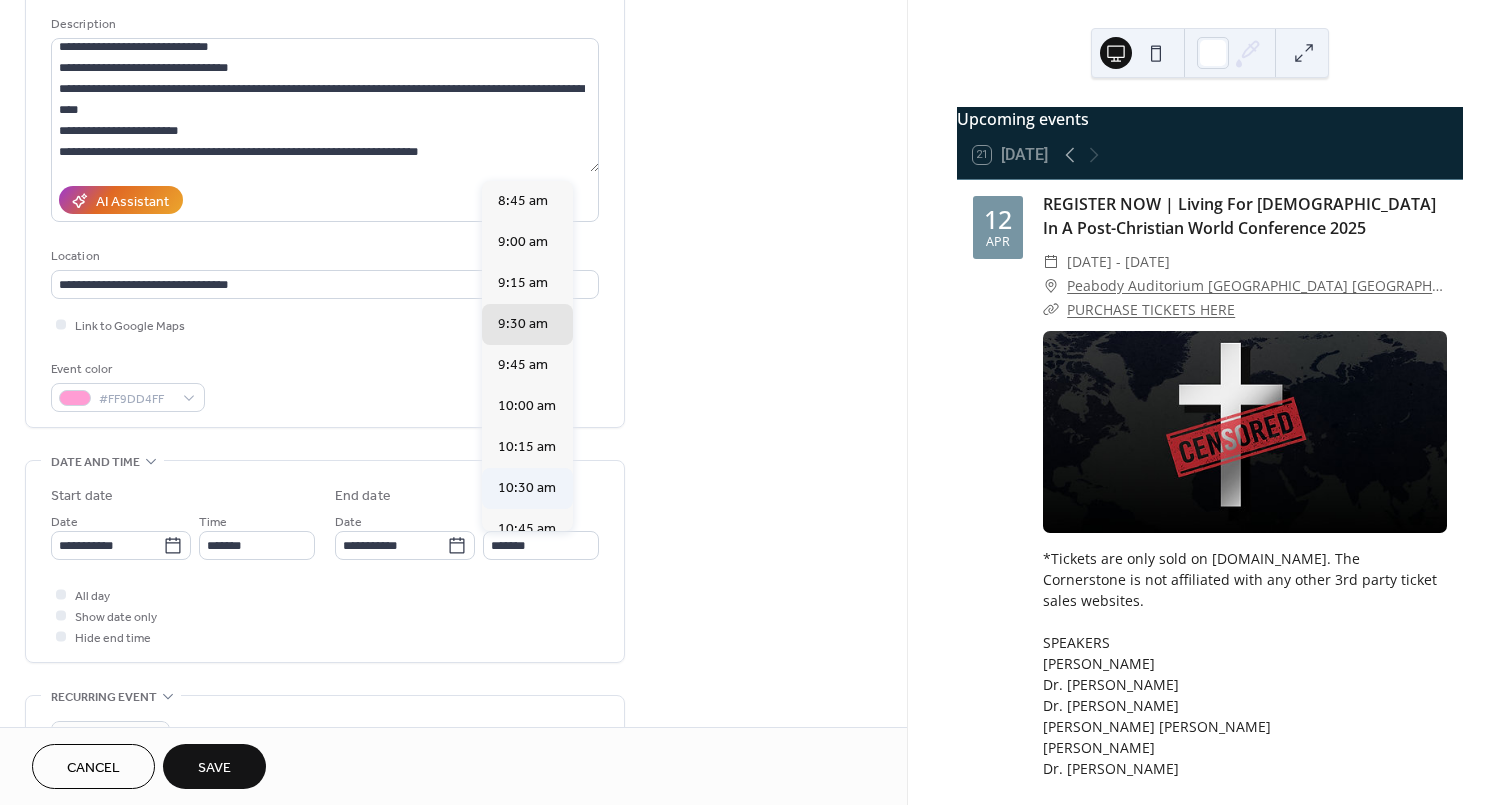 type on "********" 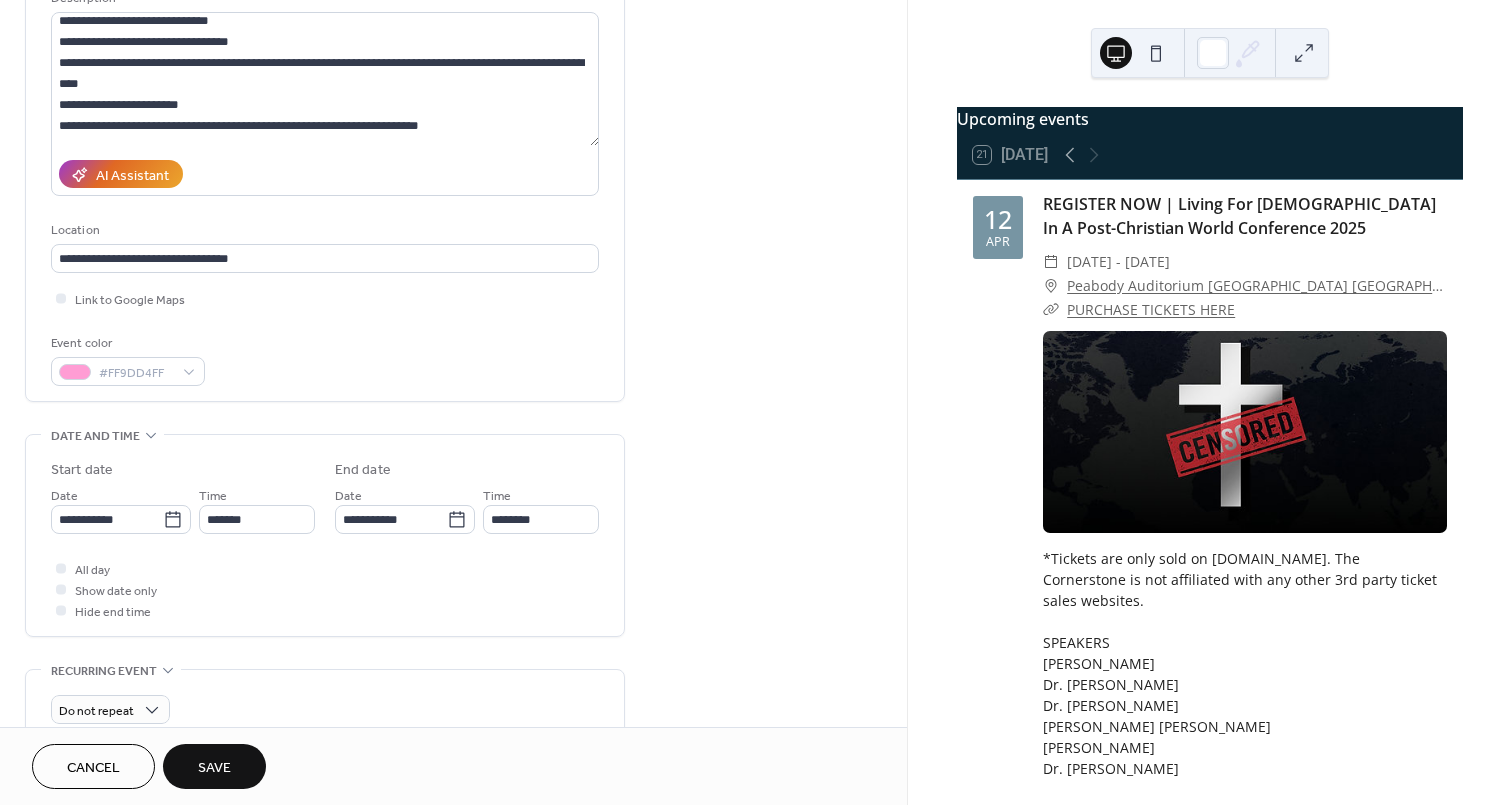 scroll, scrollTop: 218, scrollLeft: 0, axis: vertical 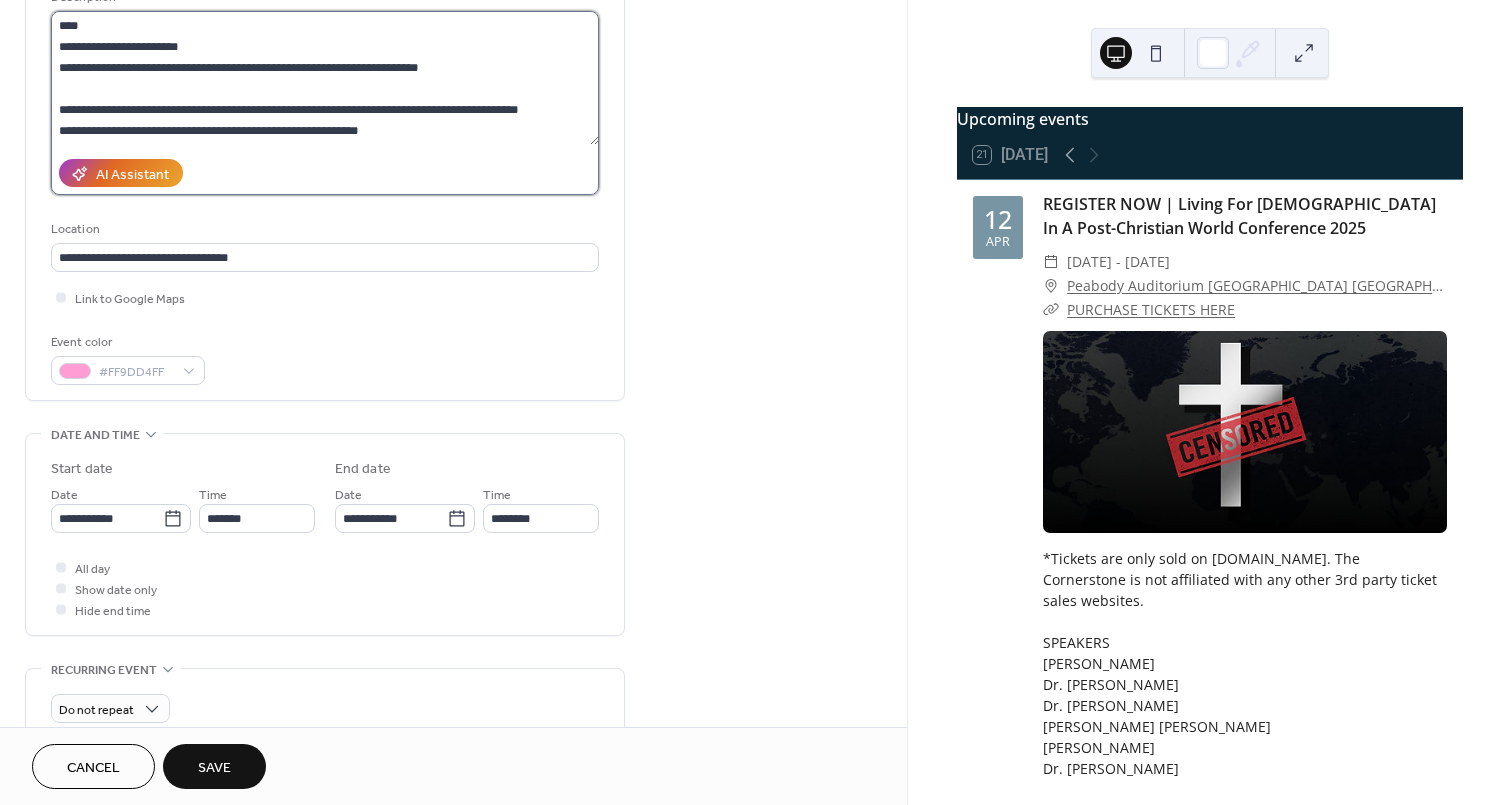 click on "**********" at bounding box center [325, 78] 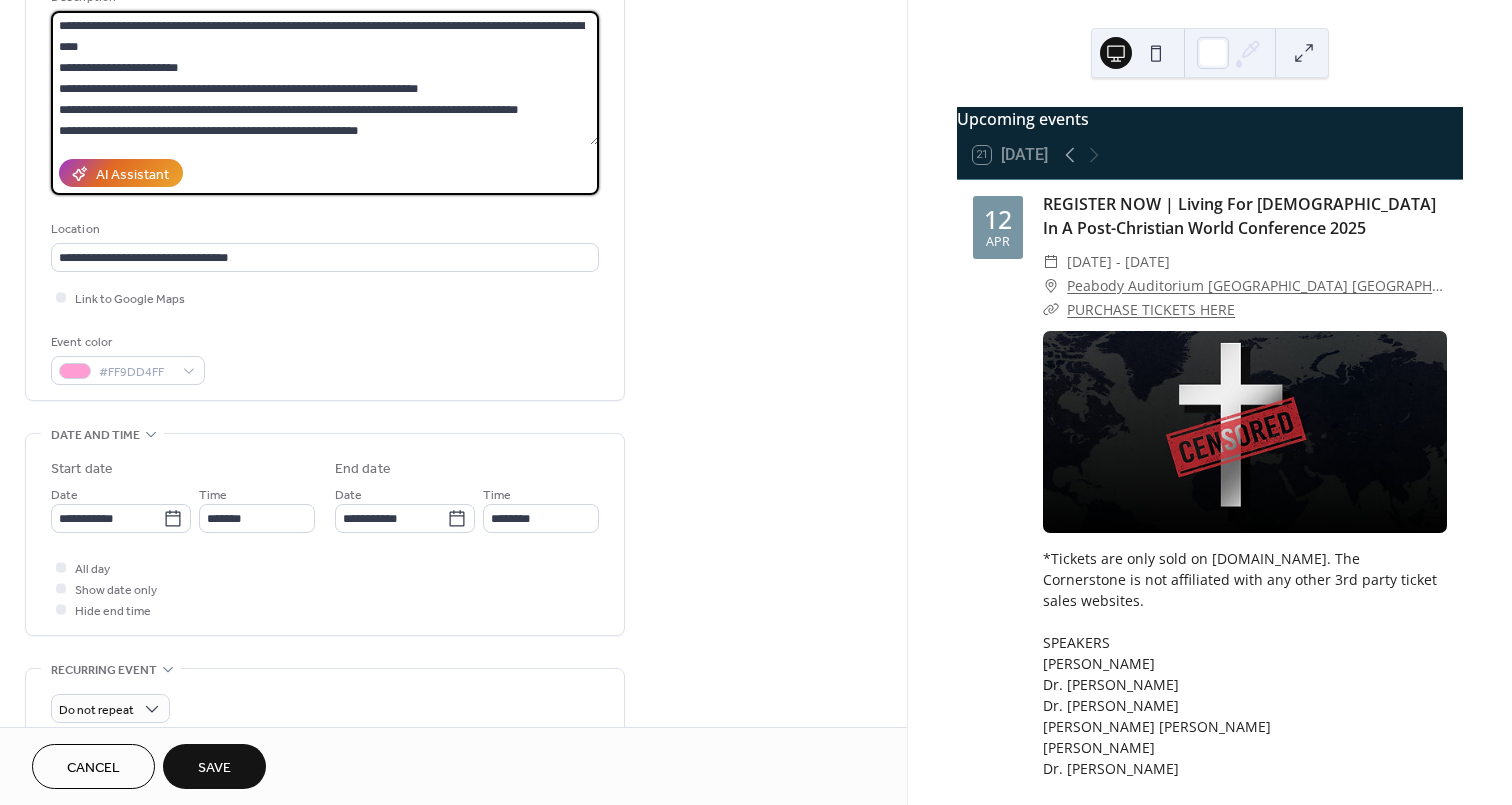 scroll, scrollTop: 42, scrollLeft: 0, axis: vertical 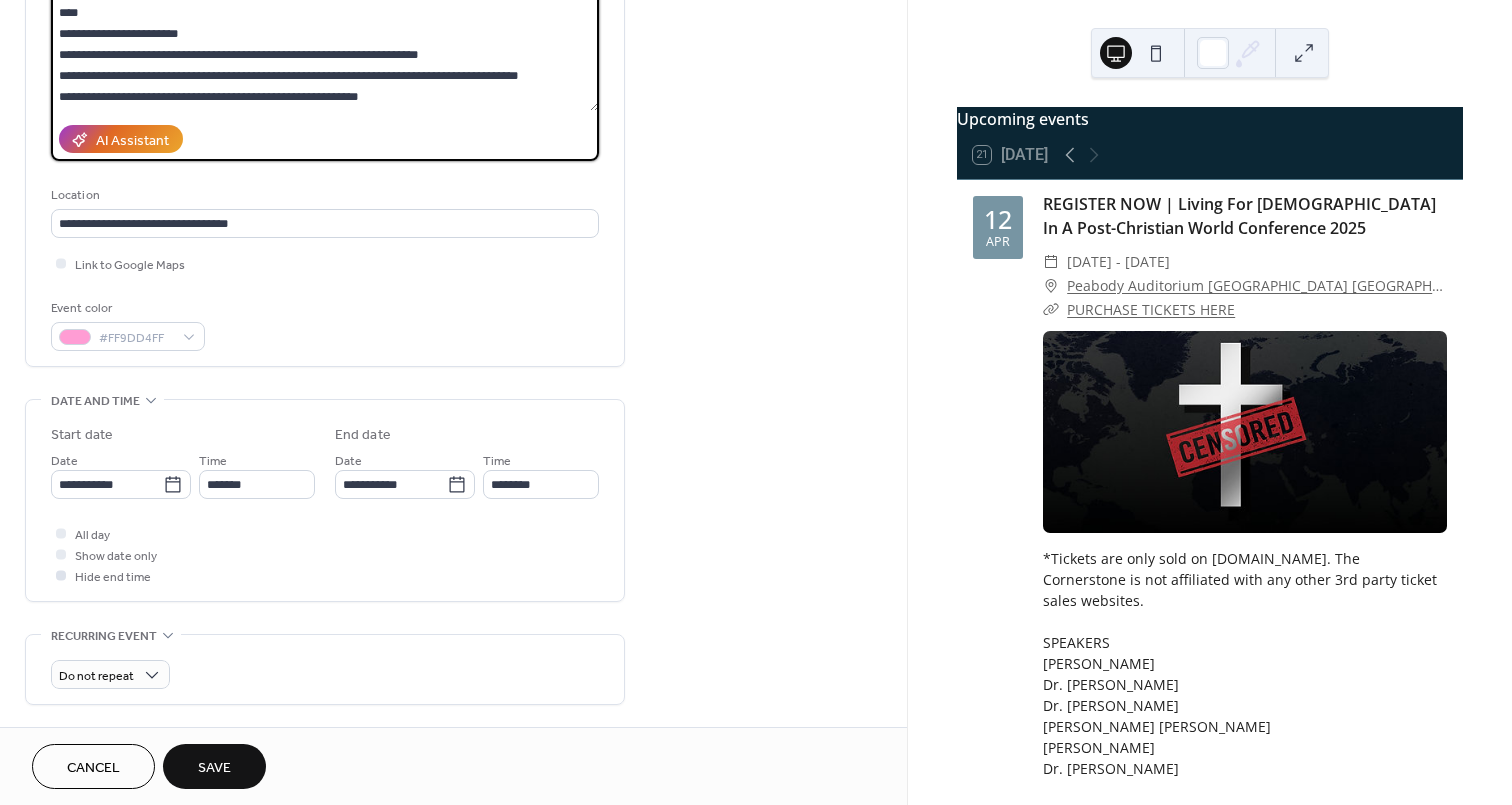 type on "**********" 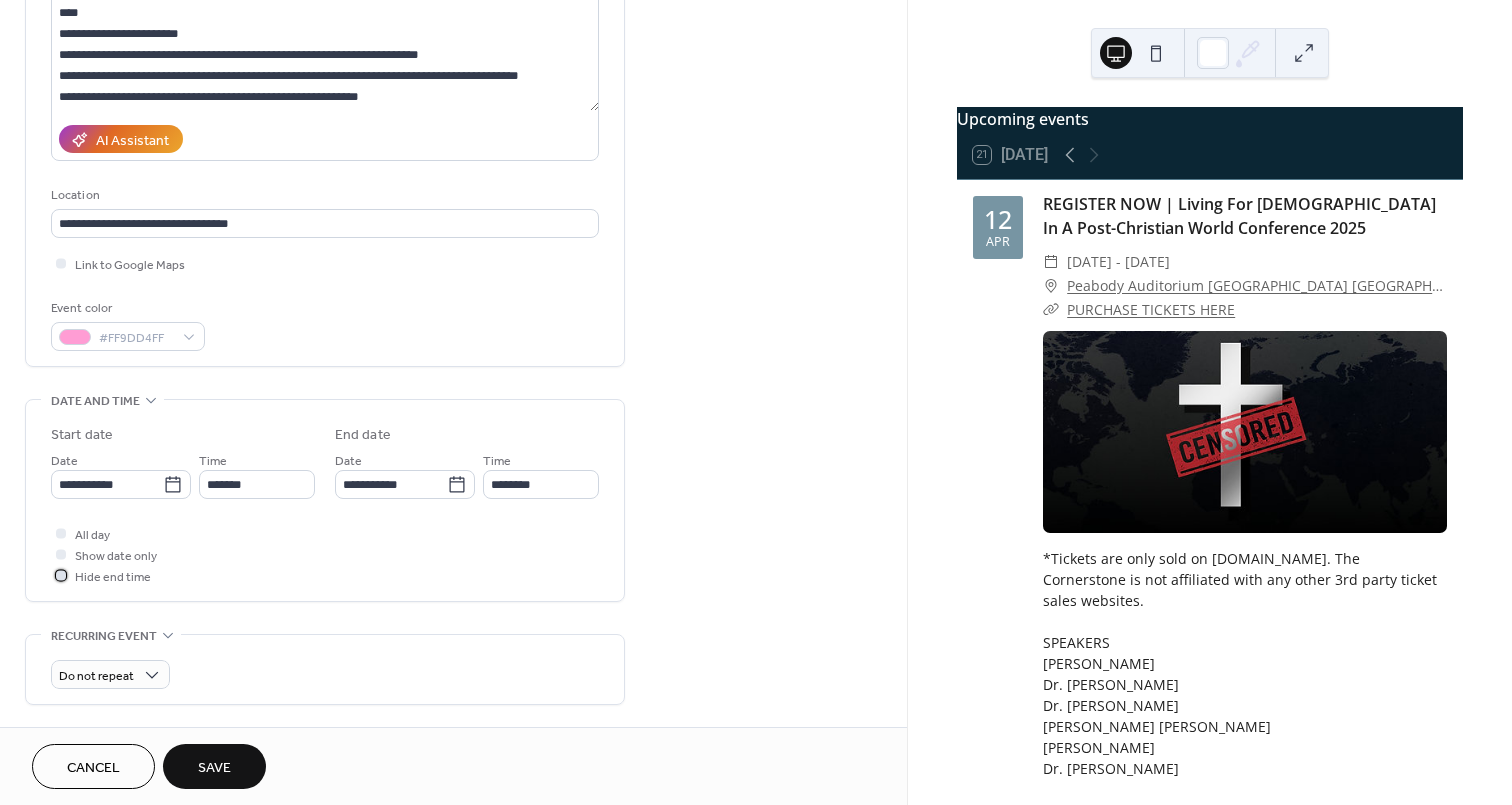 click at bounding box center [61, 575] 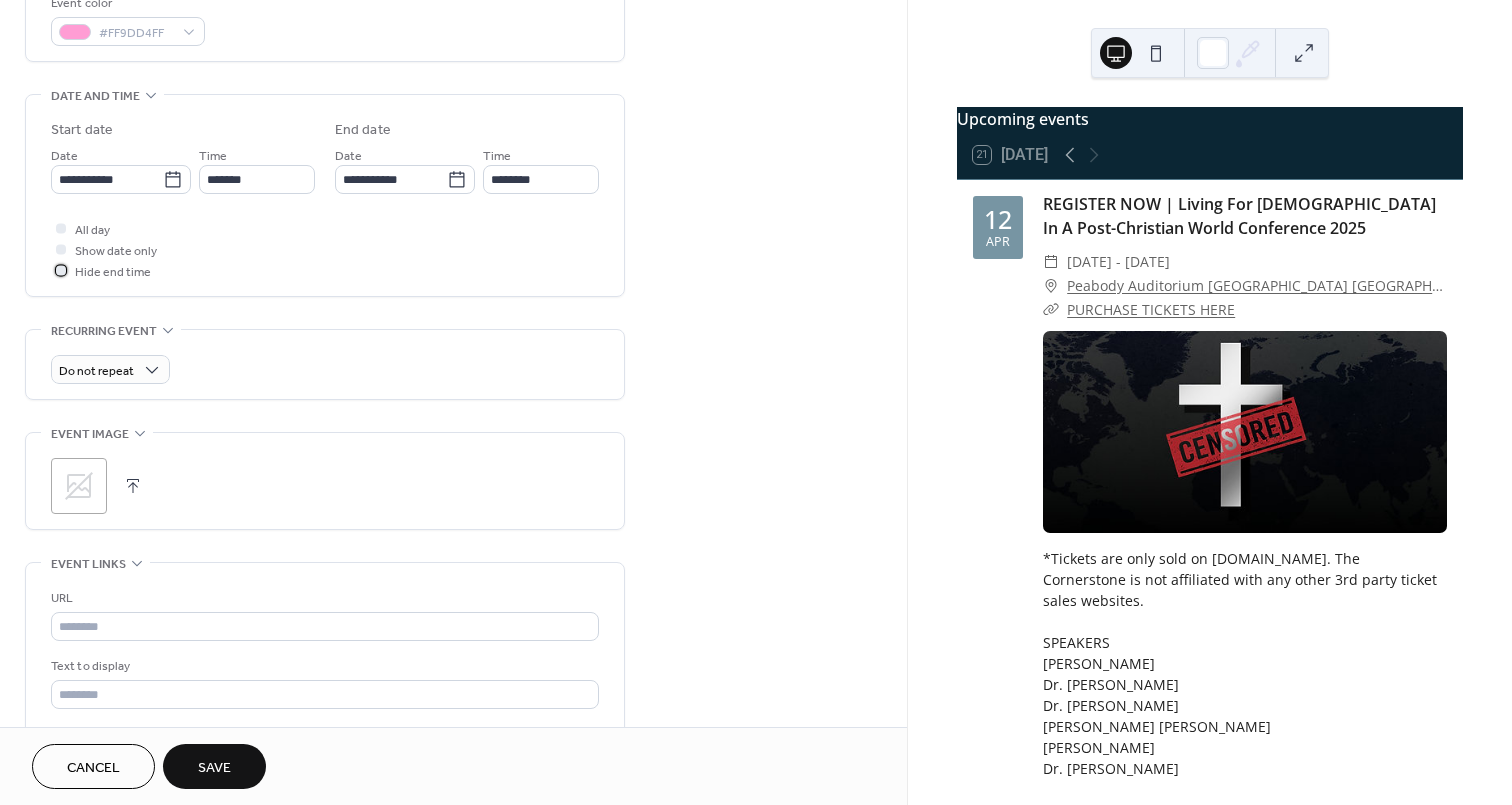 scroll, scrollTop: 562, scrollLeft: 0, axis: vertical 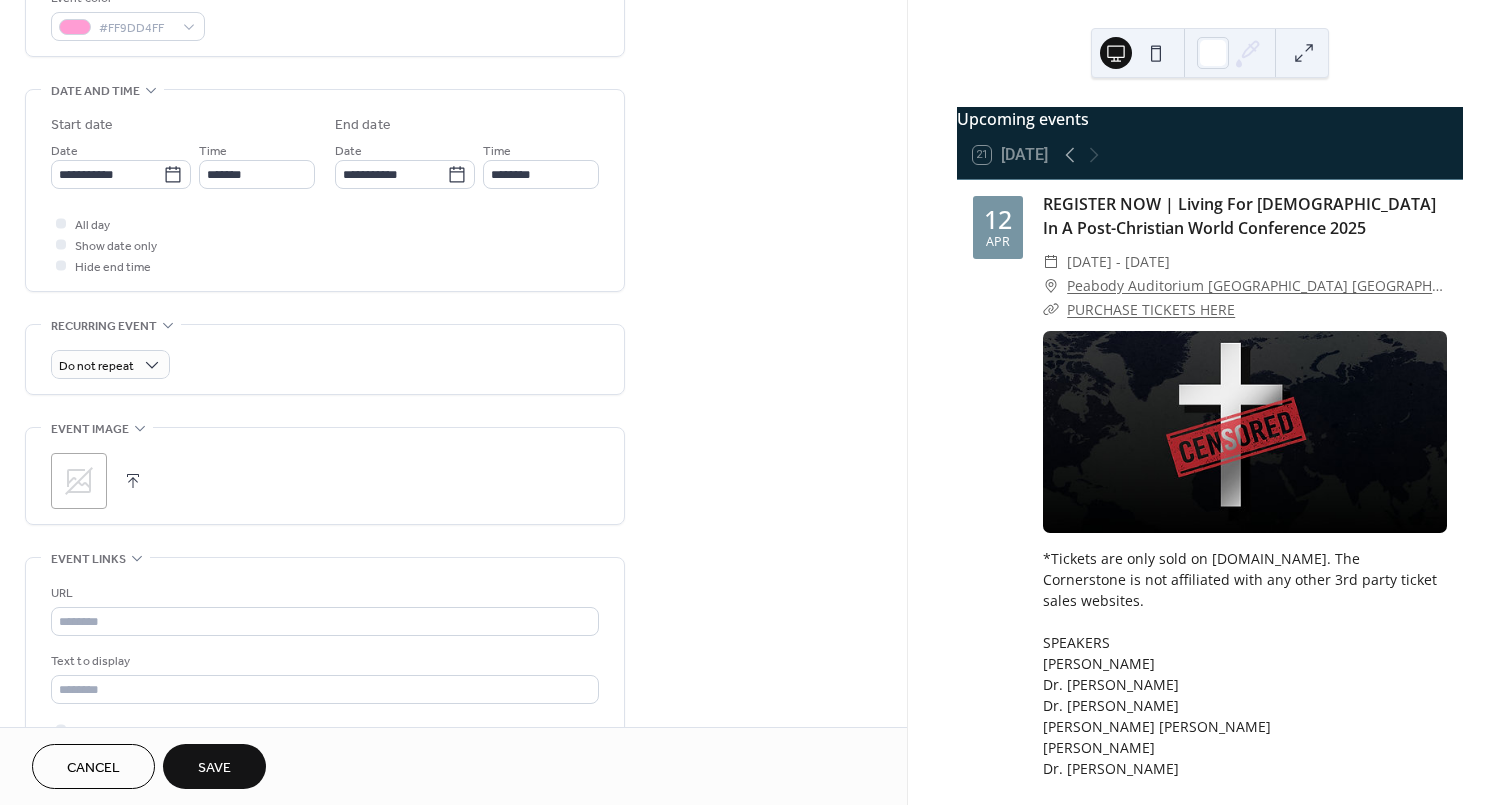 click 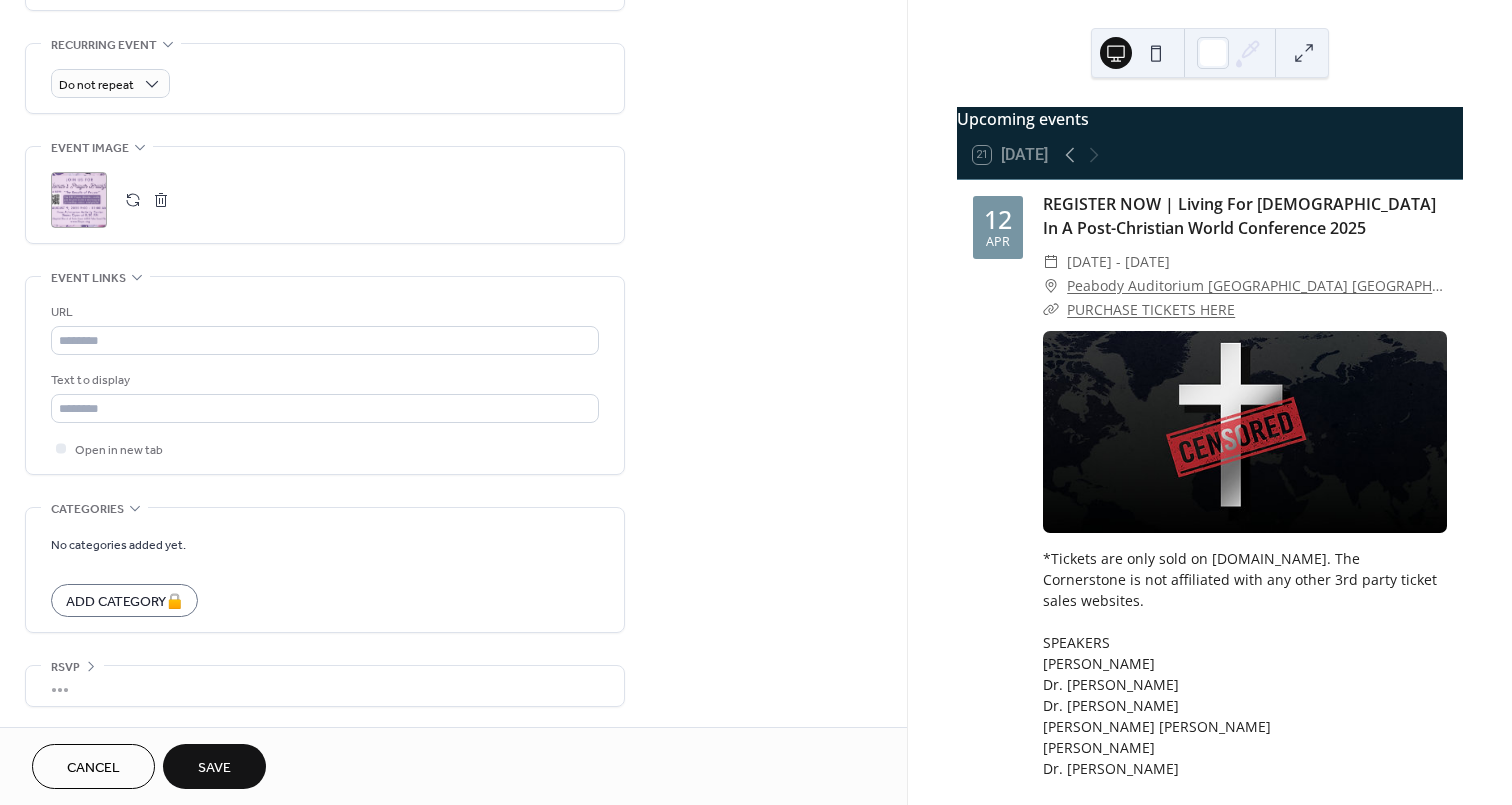 scroll, scrollTop: 126, scrollLeft: 0, axis: vertical 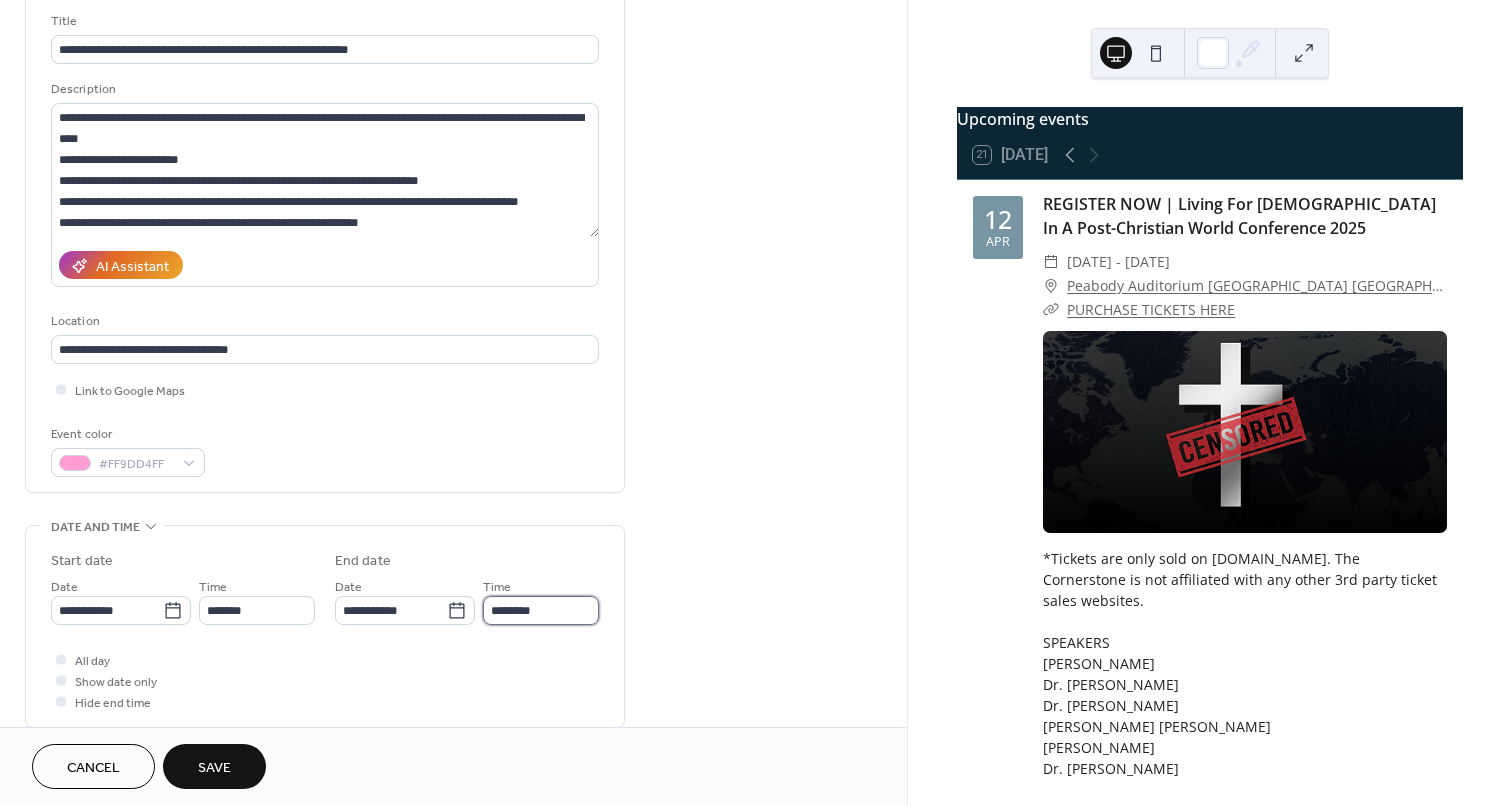 click on "********" at bounding box center (541, 610) 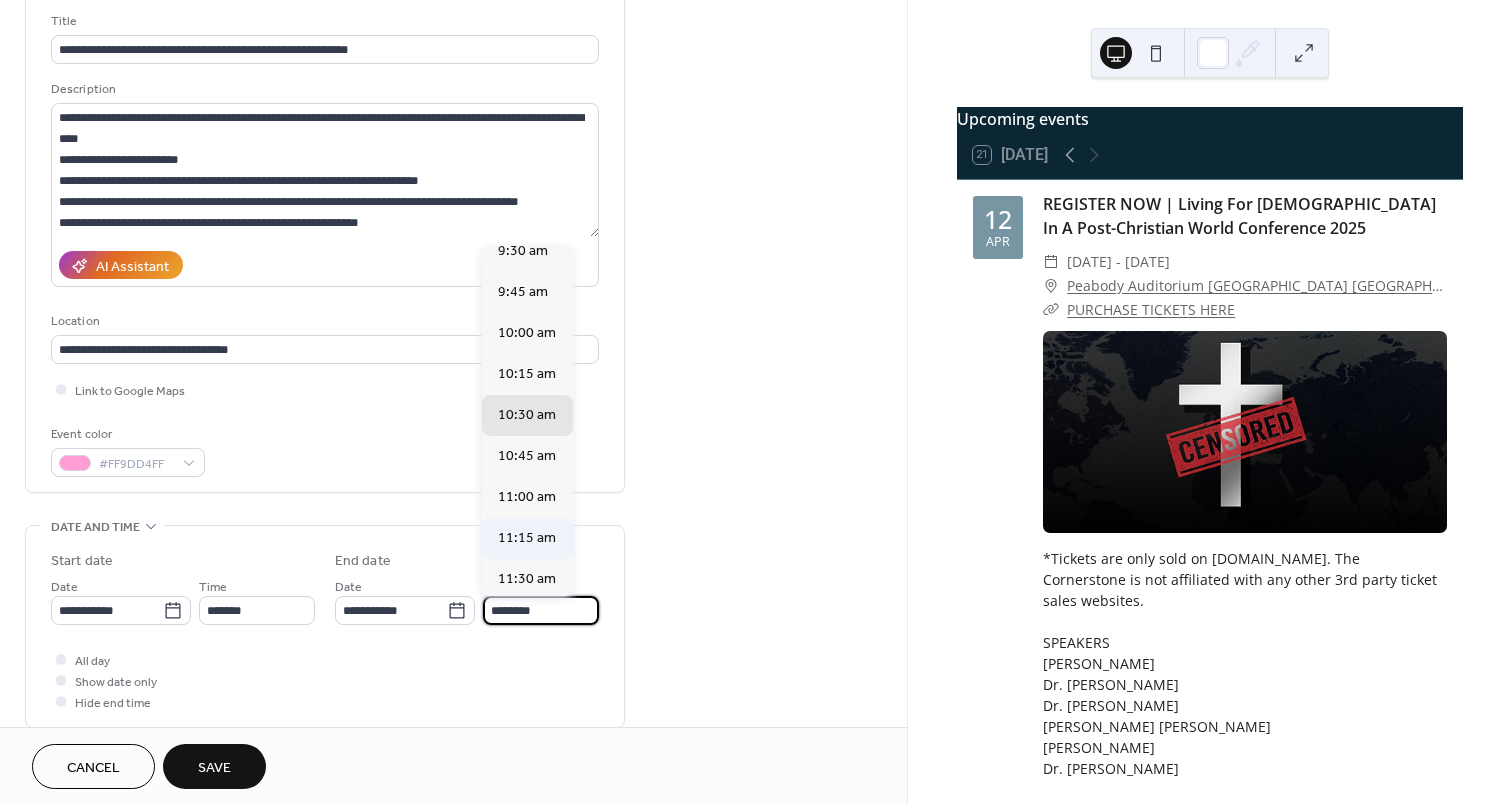 scroll, scrollTop: 140, scrollLeft: 0, axis: vertical 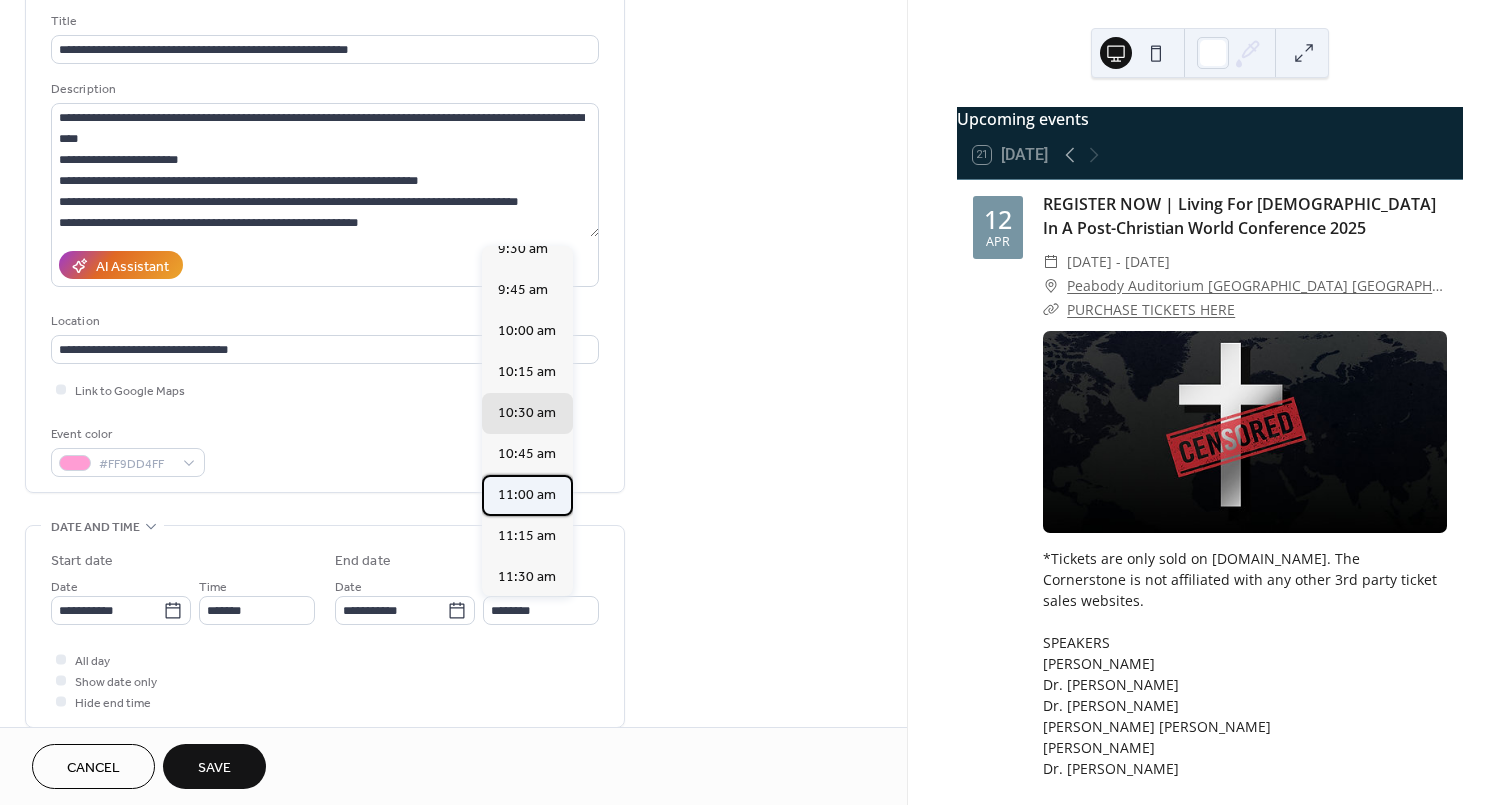click on "11:00 am" at bounding box center [527, 495] 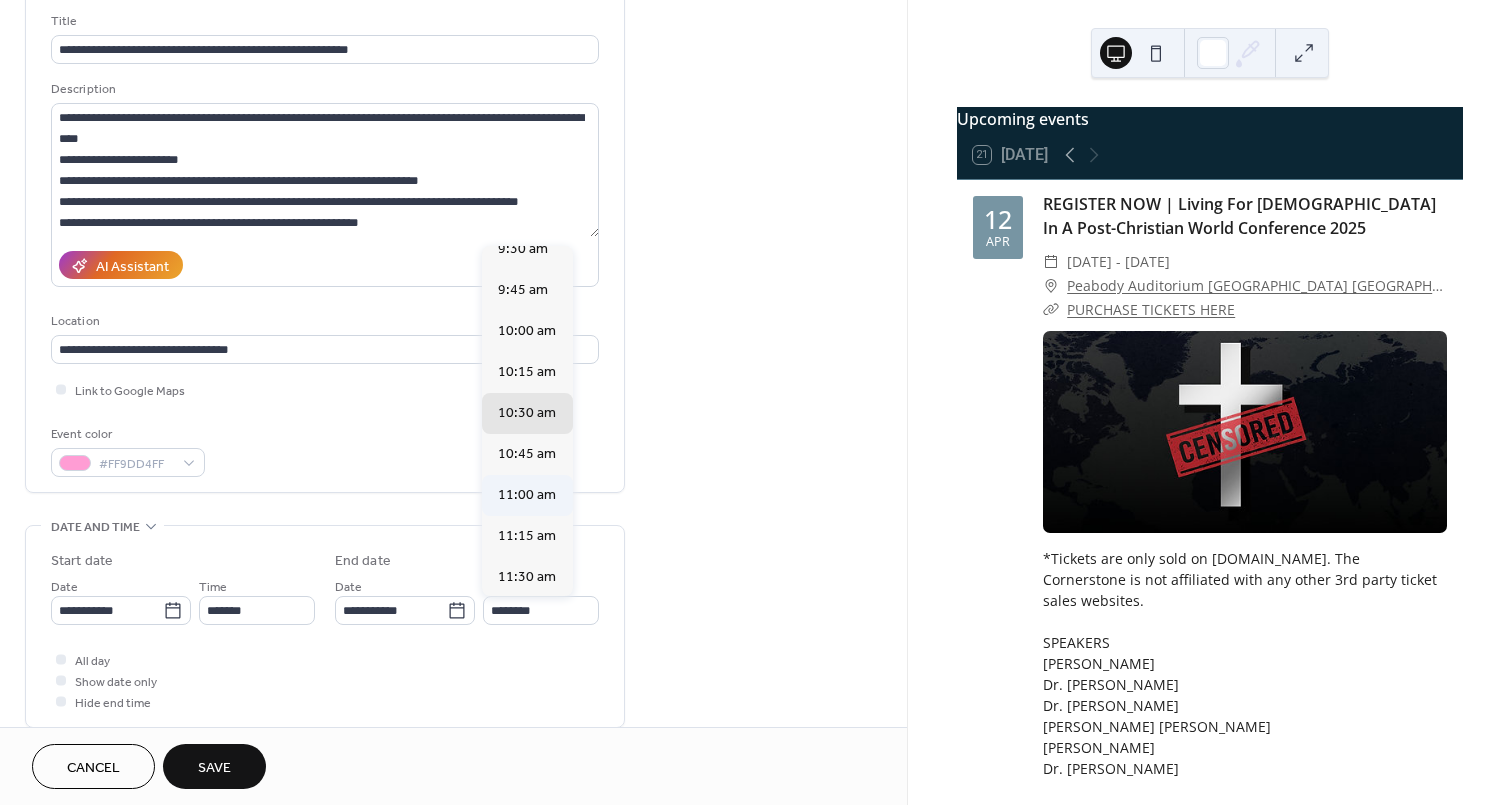 type on "********" 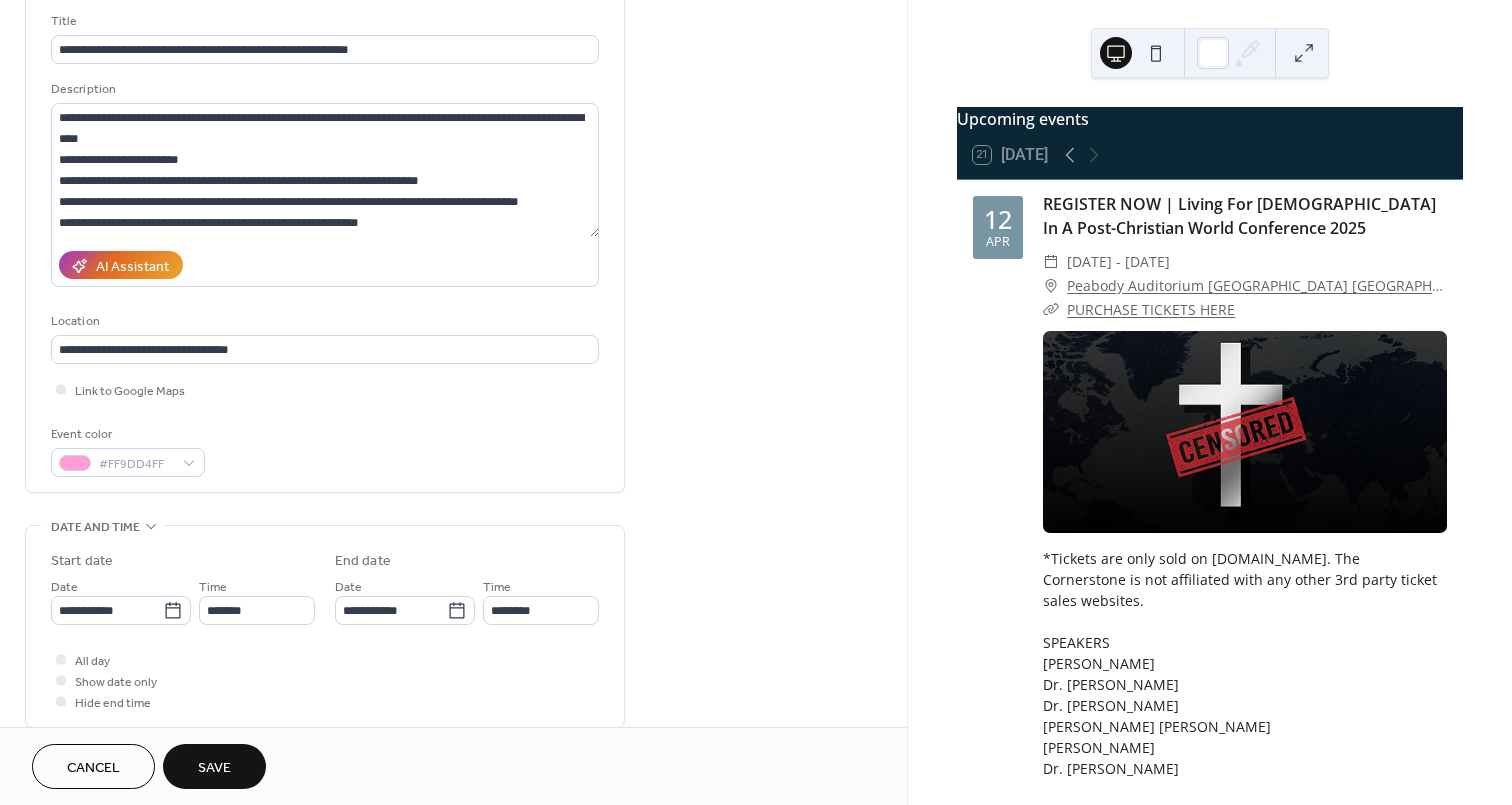 click on "**********" at bounding box center [453, 714] 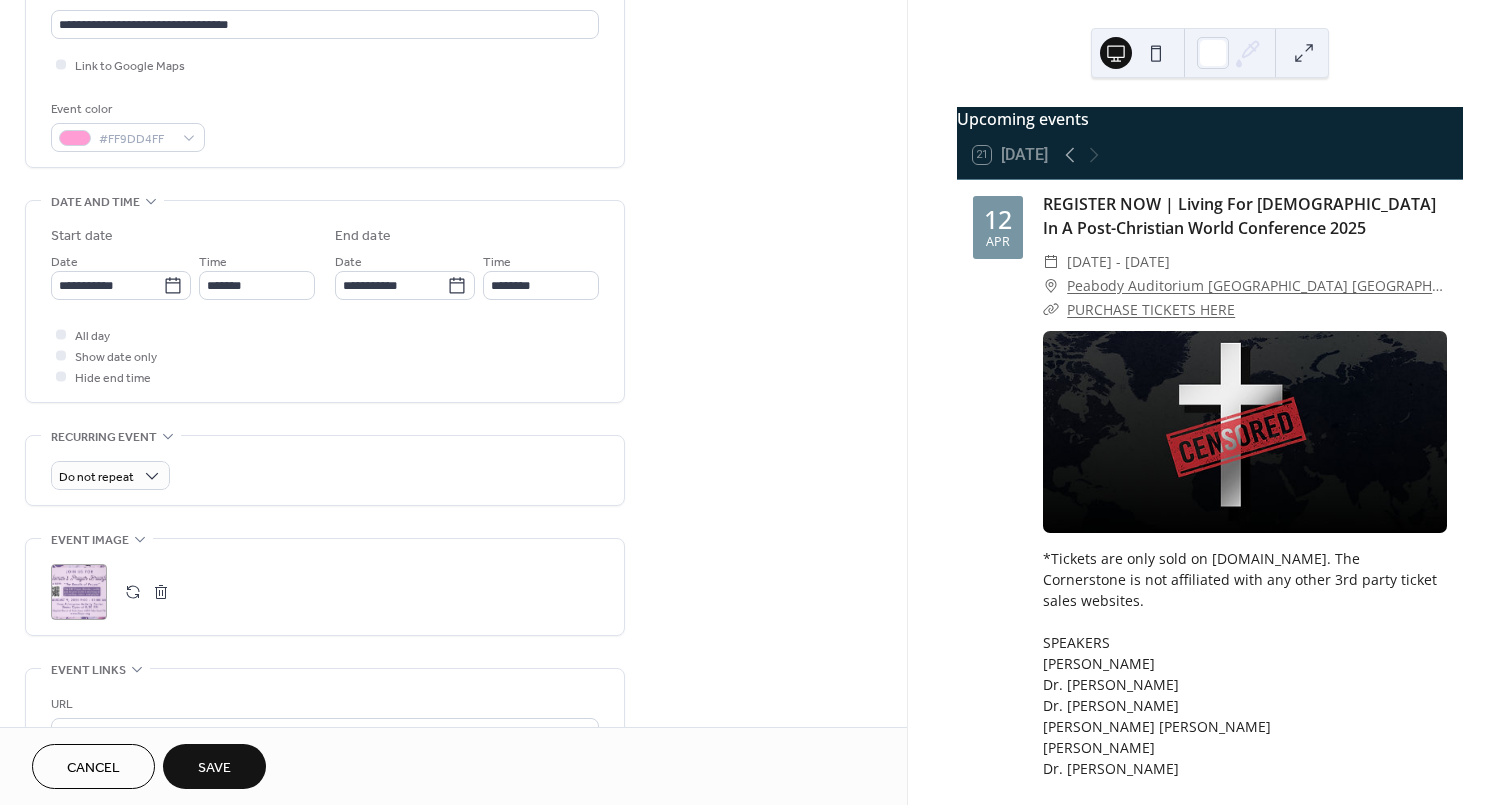 scroll, scrollTop: 843, scrollLeft: 0, axis: vertical 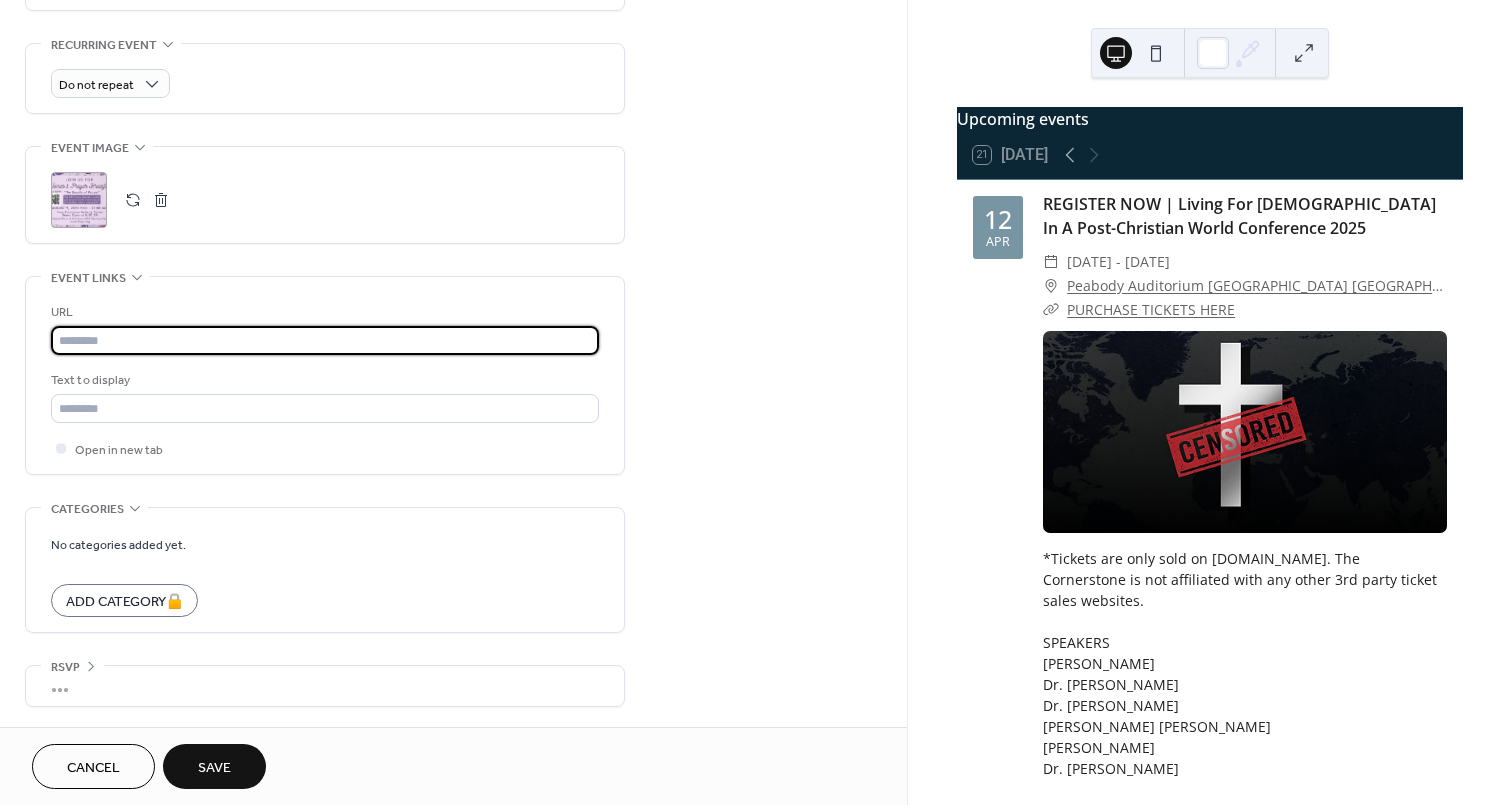 click at bounding box center [325, 340] 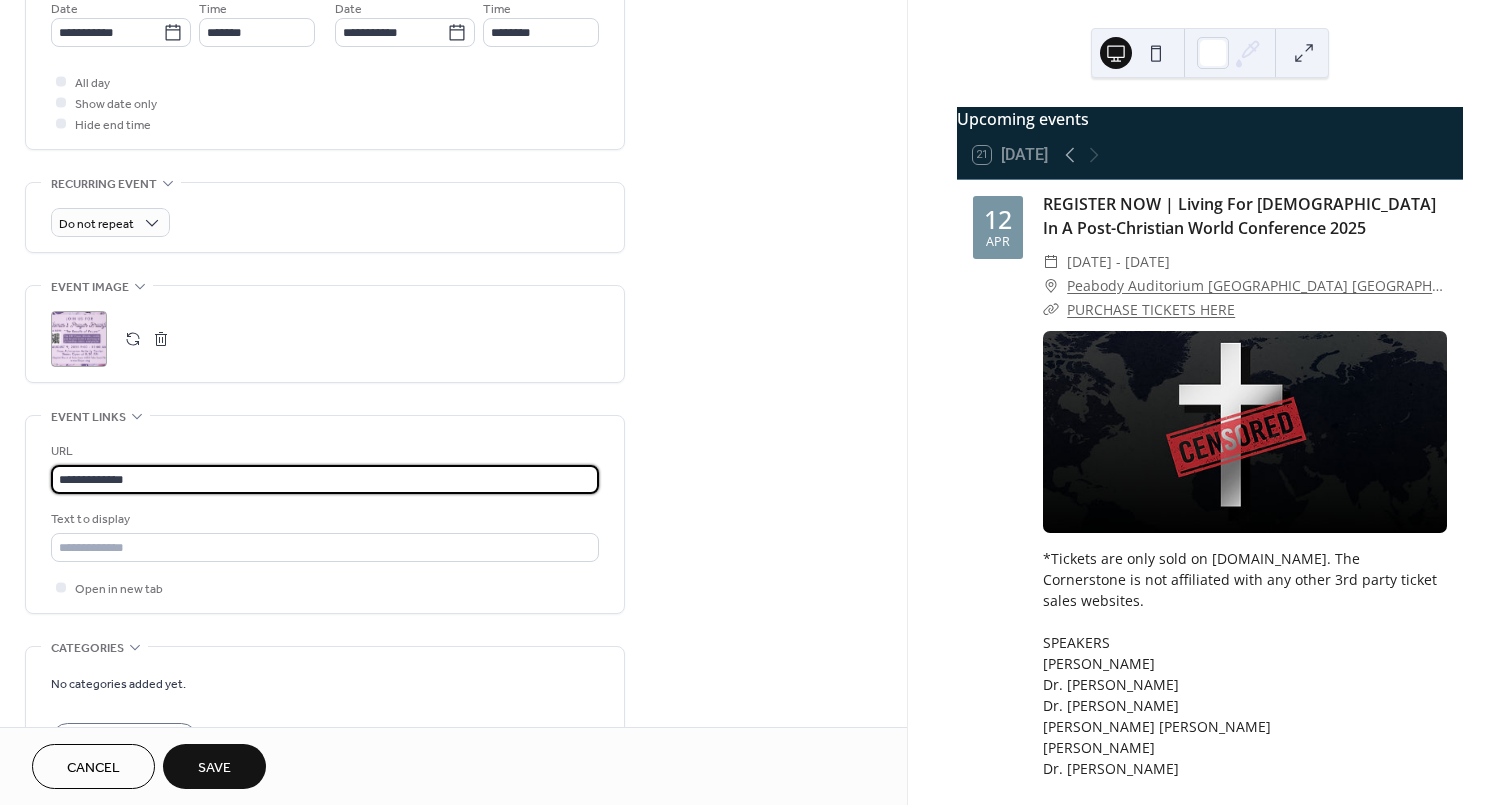 scroll, scrollTop: 703, scrollLeft: 0, axis: vertical 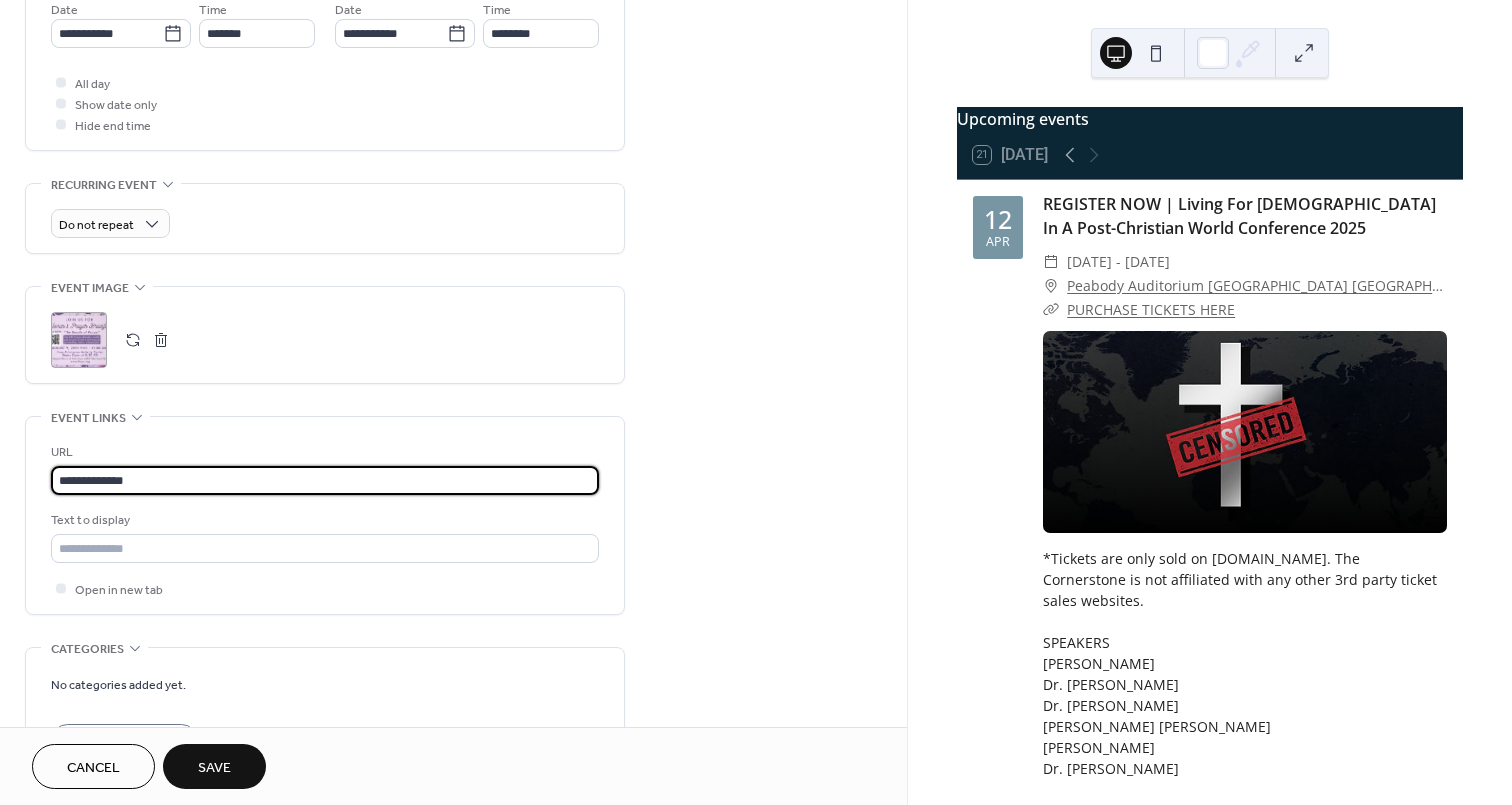 type on "**********" 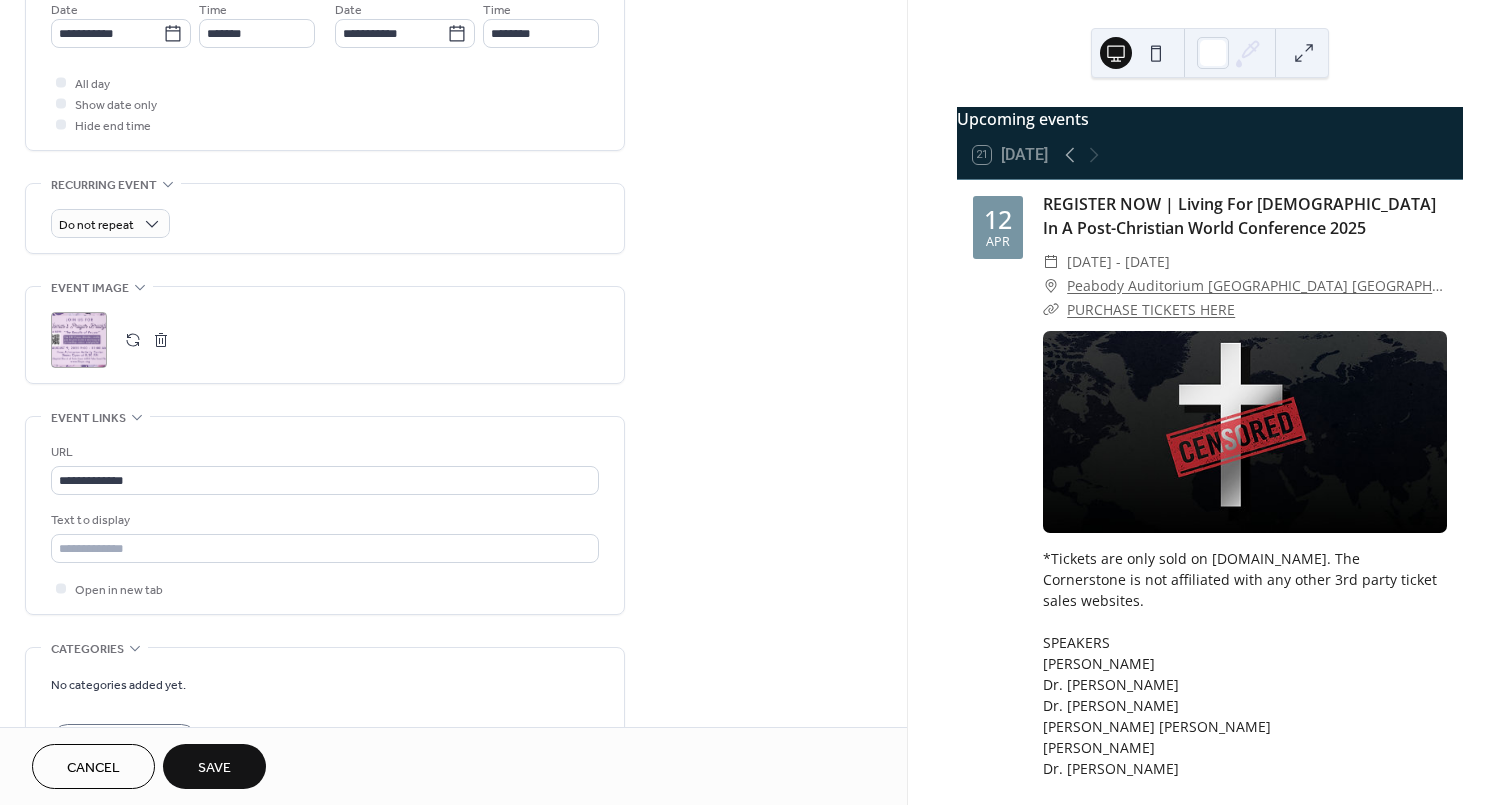 click on "Save" at bounding box center [214, 766] 